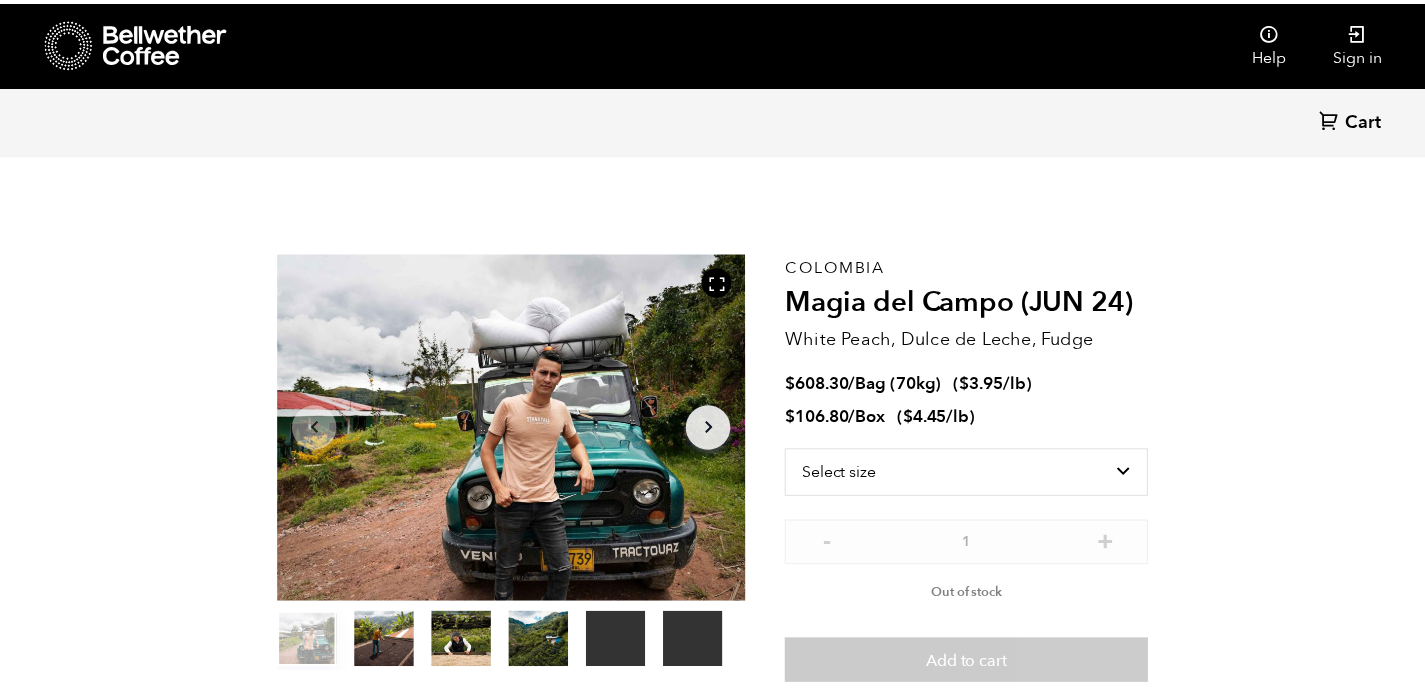 scroll, scrollTop: 0, scrollLeft: 0, axis: both 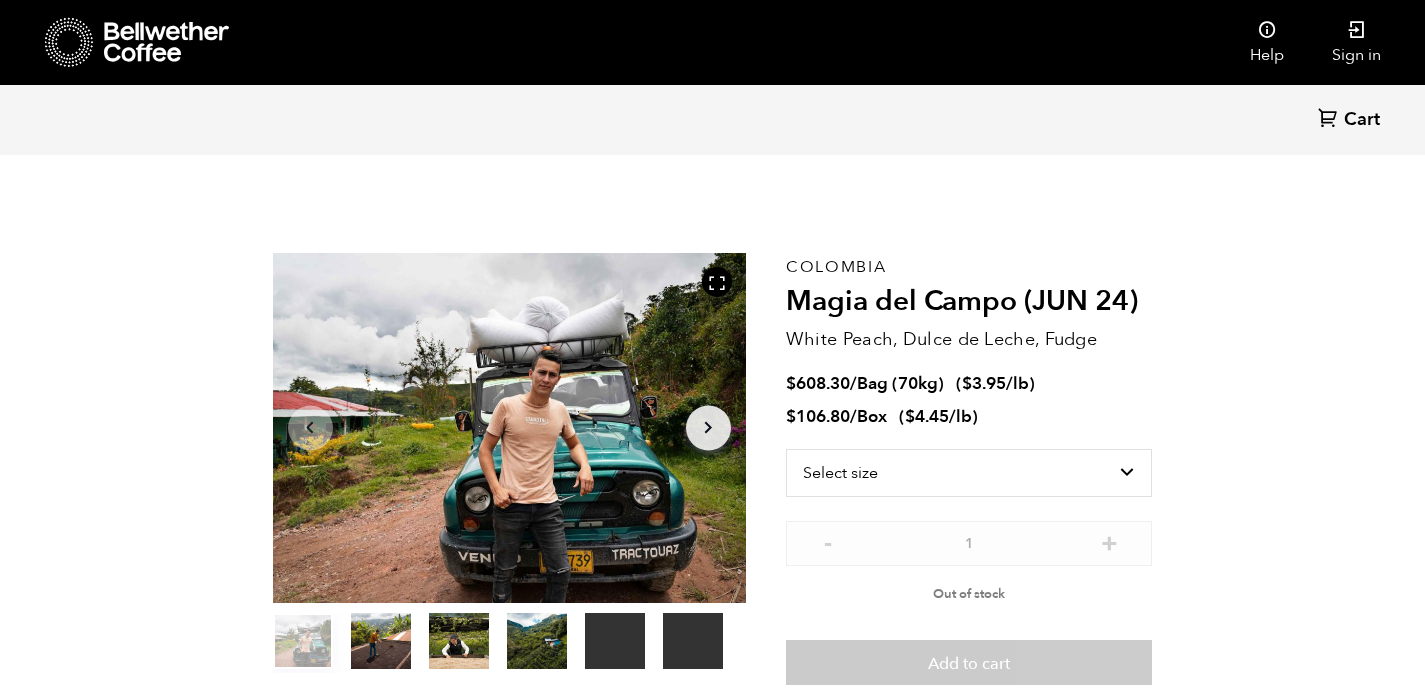 click on "item 2" at bounding box center (303, 645) 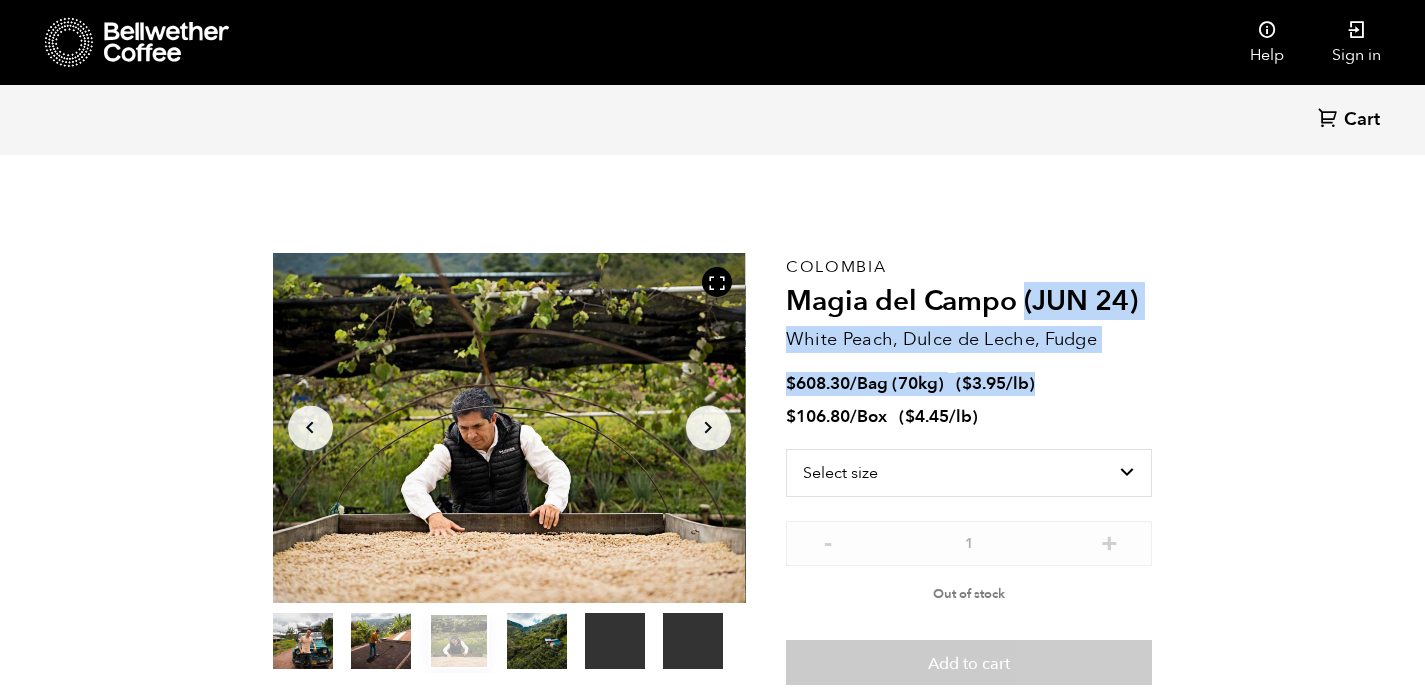 drag, startPoint x: 1049, startPoint y: 339, endPoint x: 1108, endPoint y: 392, distance: 79.30952 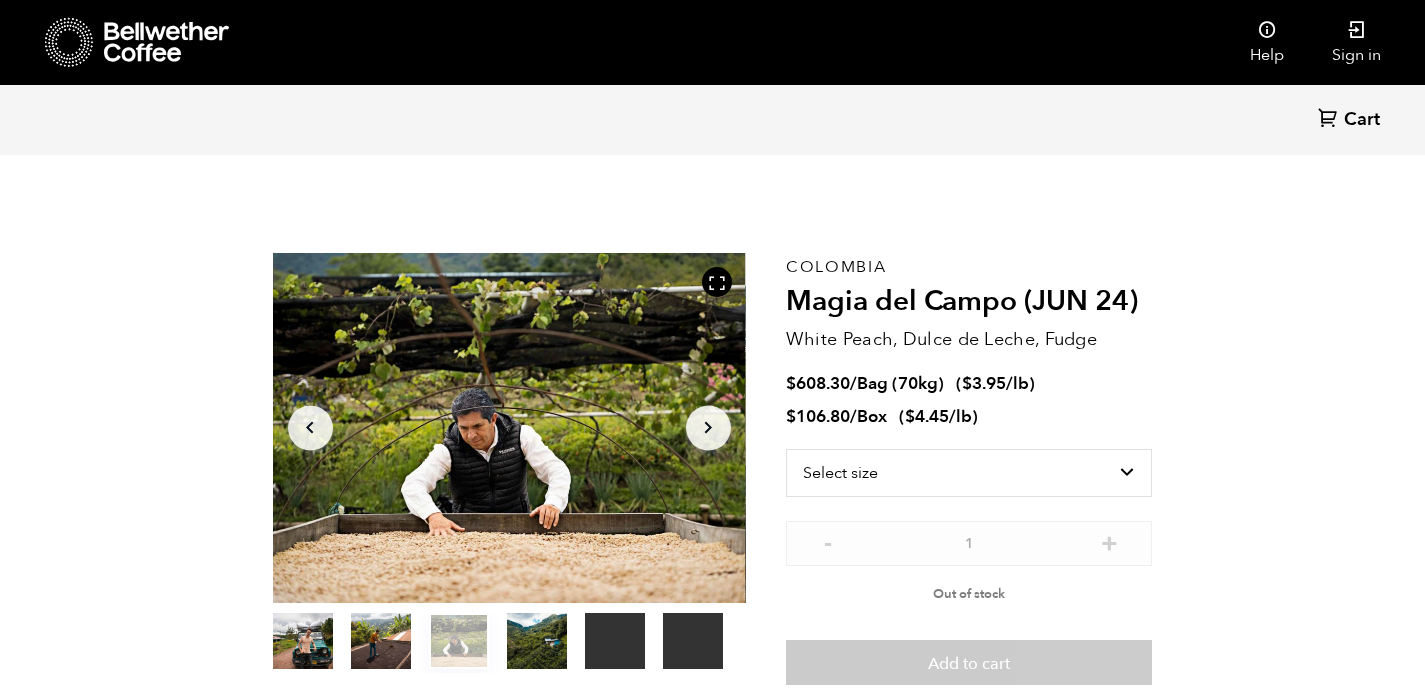 click on "$ 608.30 / Bag (70kg)
( $ 3.95 /lb )" at bounding box center (969, 384) 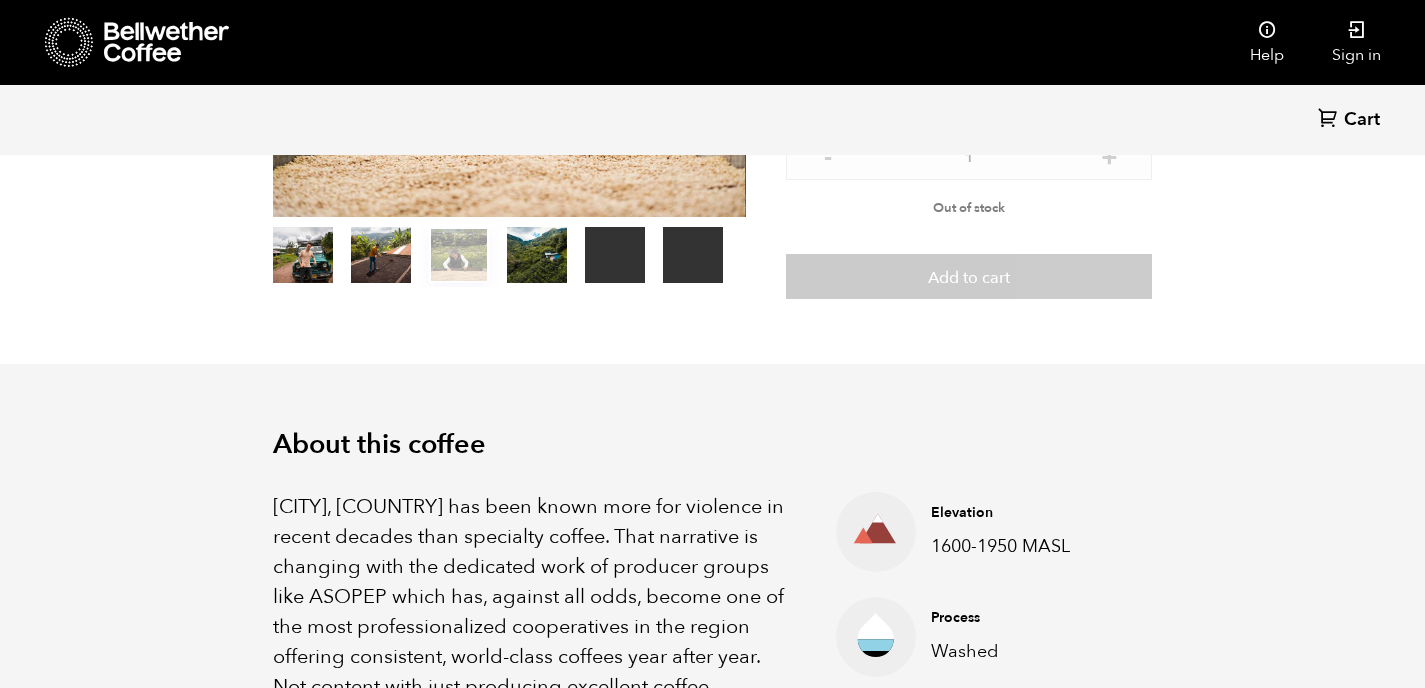 scroll, scrollTop: 564, scrollLeft: 0, axis: vertical 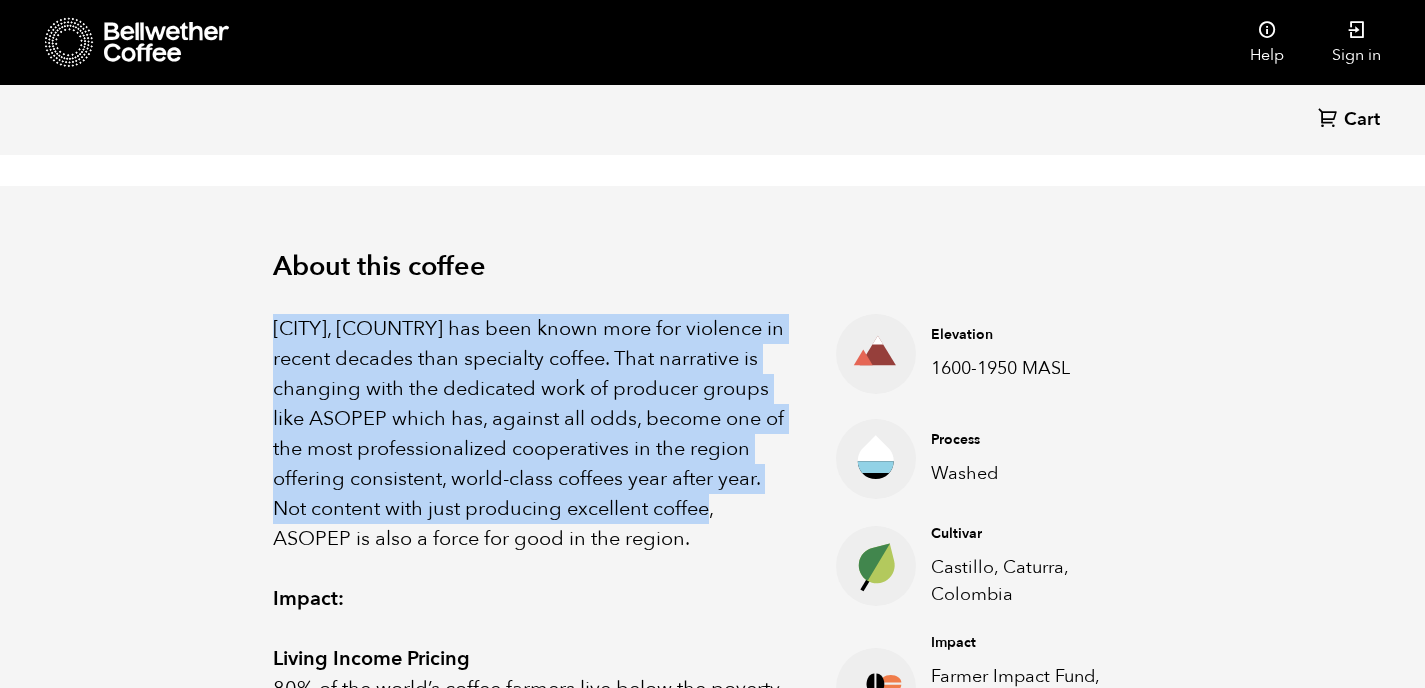 drag, startPoint x: 373, startPoint y: 299, endPoint x: 755, endPoint y: 508, distance: 435.43655 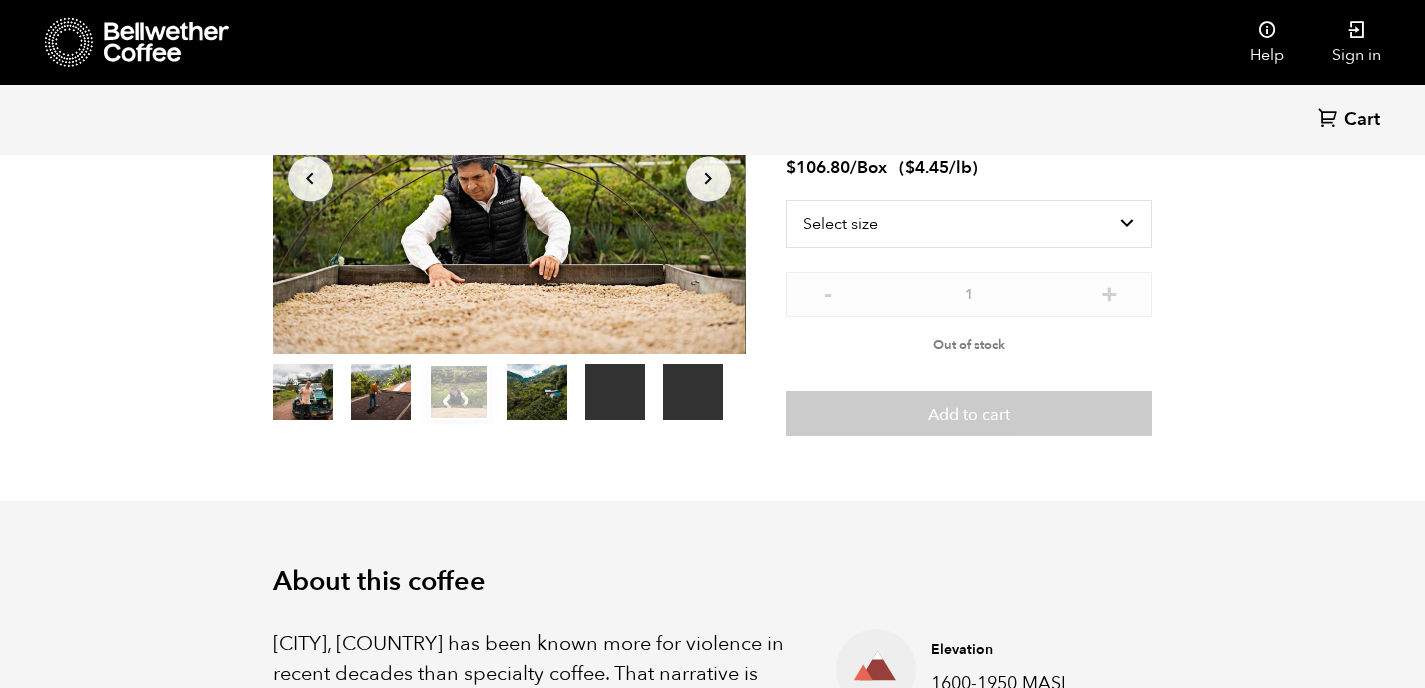 scroll, scrollTop: 554, scrollLeft: 0, axis: vertical 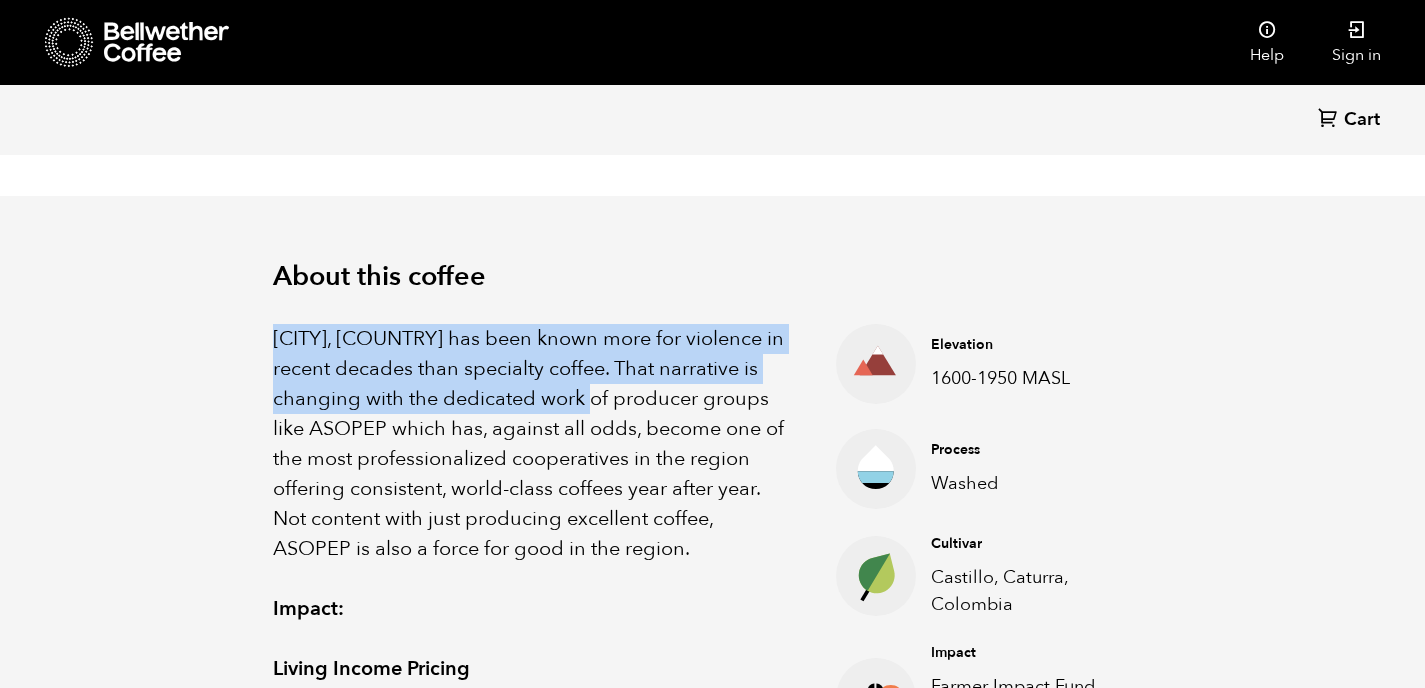 drag, startPoint x: 273, startPoint y: 324, endPoint x: 601, endPoint y: 394, distance: 335.38635 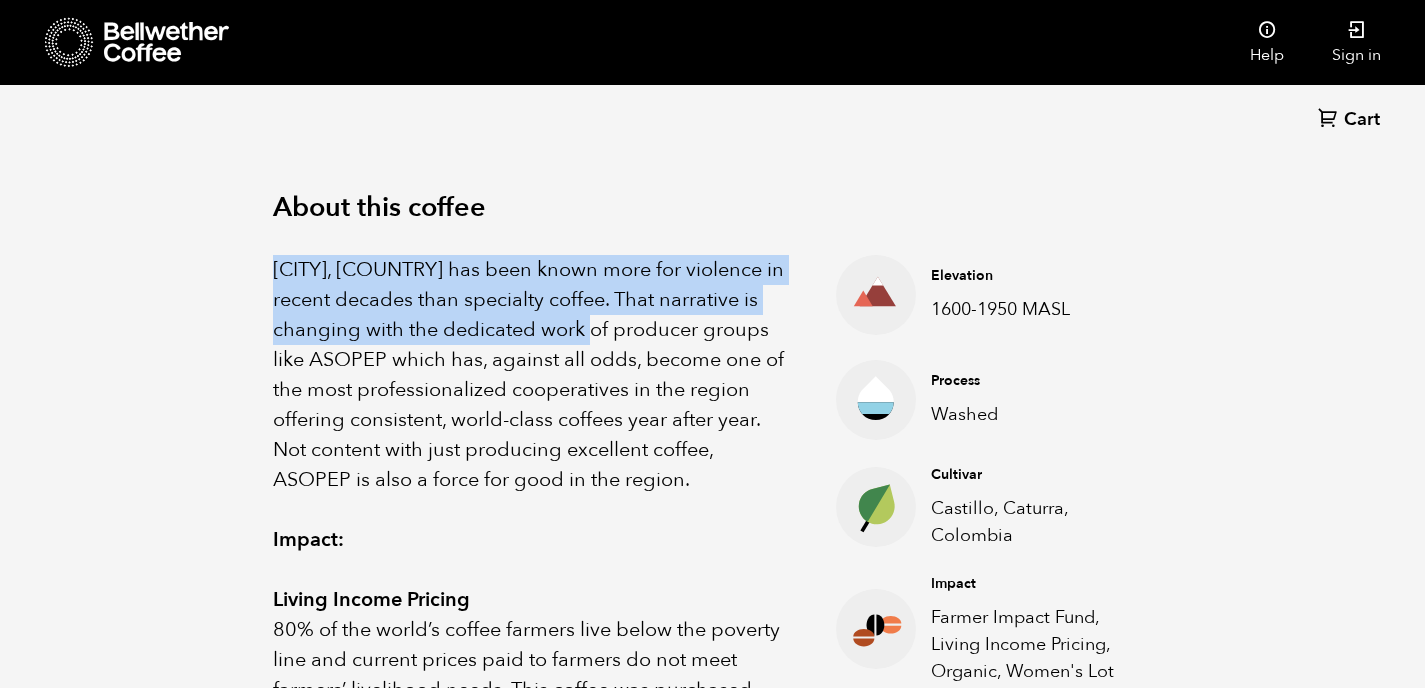 scroll, scrollTop: 610, scrollLeft: 0, axis: vertical 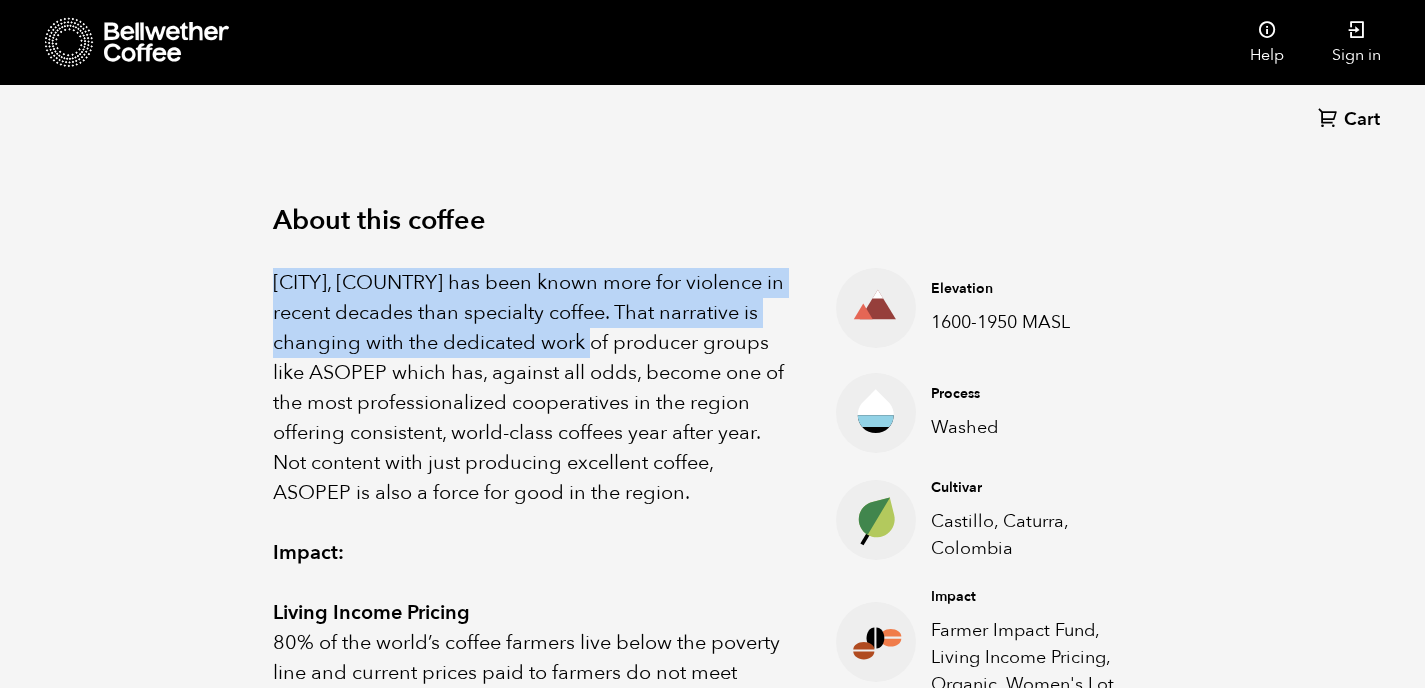 click on "[CITY], [COUNTRY] has been known more for violence in recent decades than specialty coffee. That narrative is changing with the dedicated work of producer groups like ASOPEP which has, against all odds, become one of the most professionalized cooperatives in the region offering consistent, world-class coffees year after year. Not content with just producing excellent coffee, ASOPEP is also a force for good in the region." at bounding box center (529, 388) 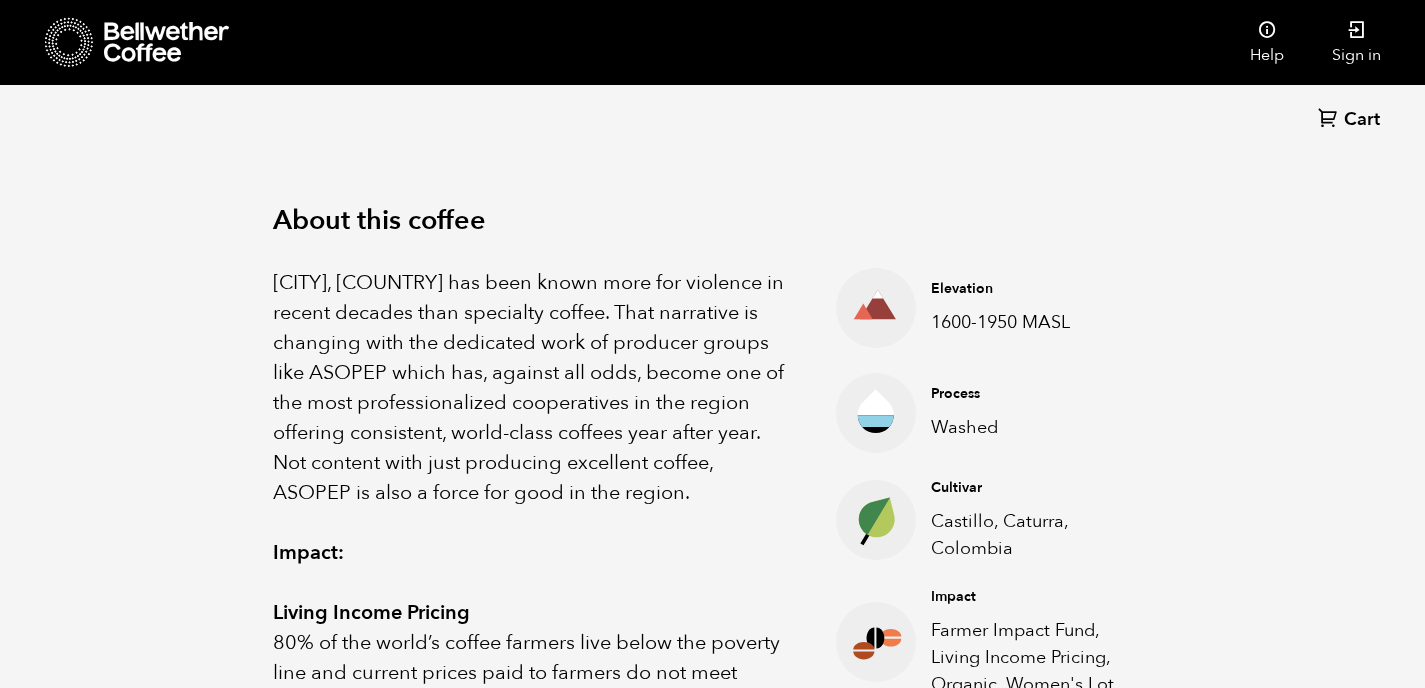 click on "[CITY], [COUNTRY] has been known more for violence in recent decades than specialty coffee. That narrative is changing with the dedicated work of producer groups like ASOPEP which has, against all odds, become one of the most professionalized cooperatives in the region offering consistent, world-class coffees year after year. Not content with just producing excellent coffee, ASOPEP is also a force for good in the region." at bounding box center (529, 388) 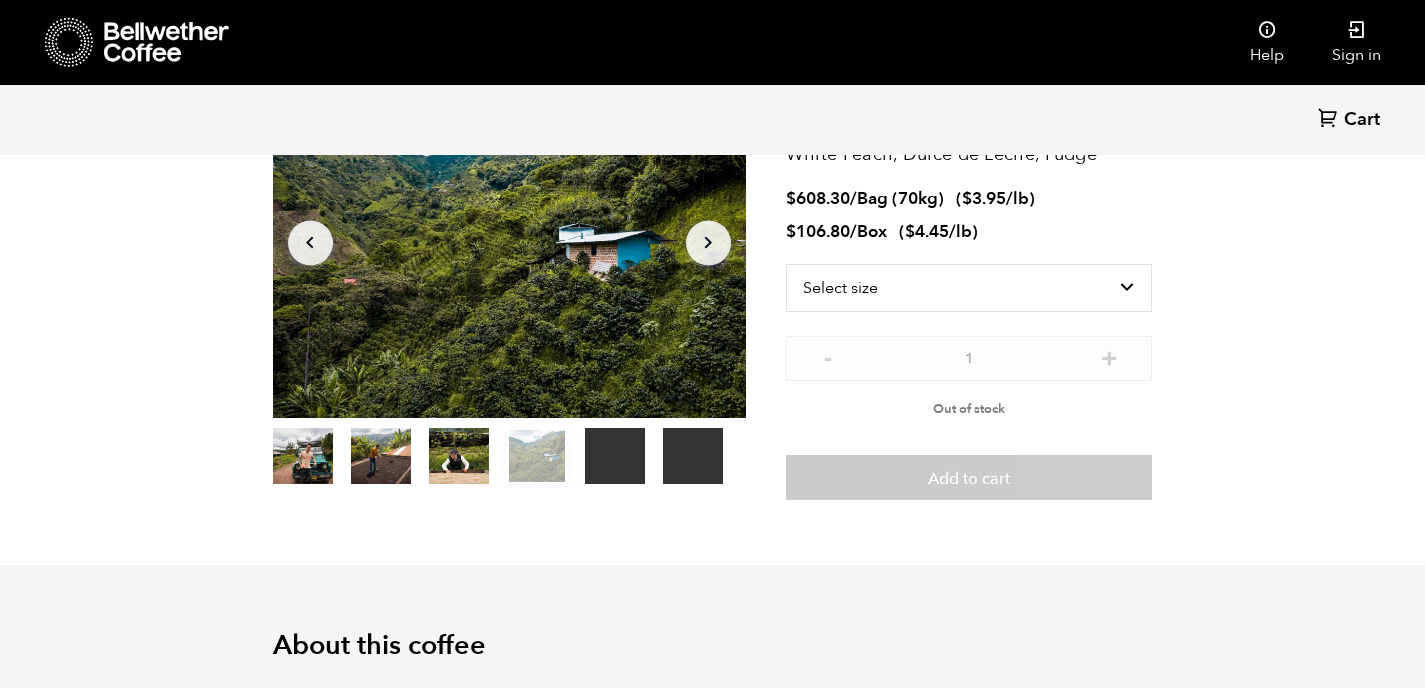 scroll, scrollTop: 0, scrollLeft: 0, axis: both 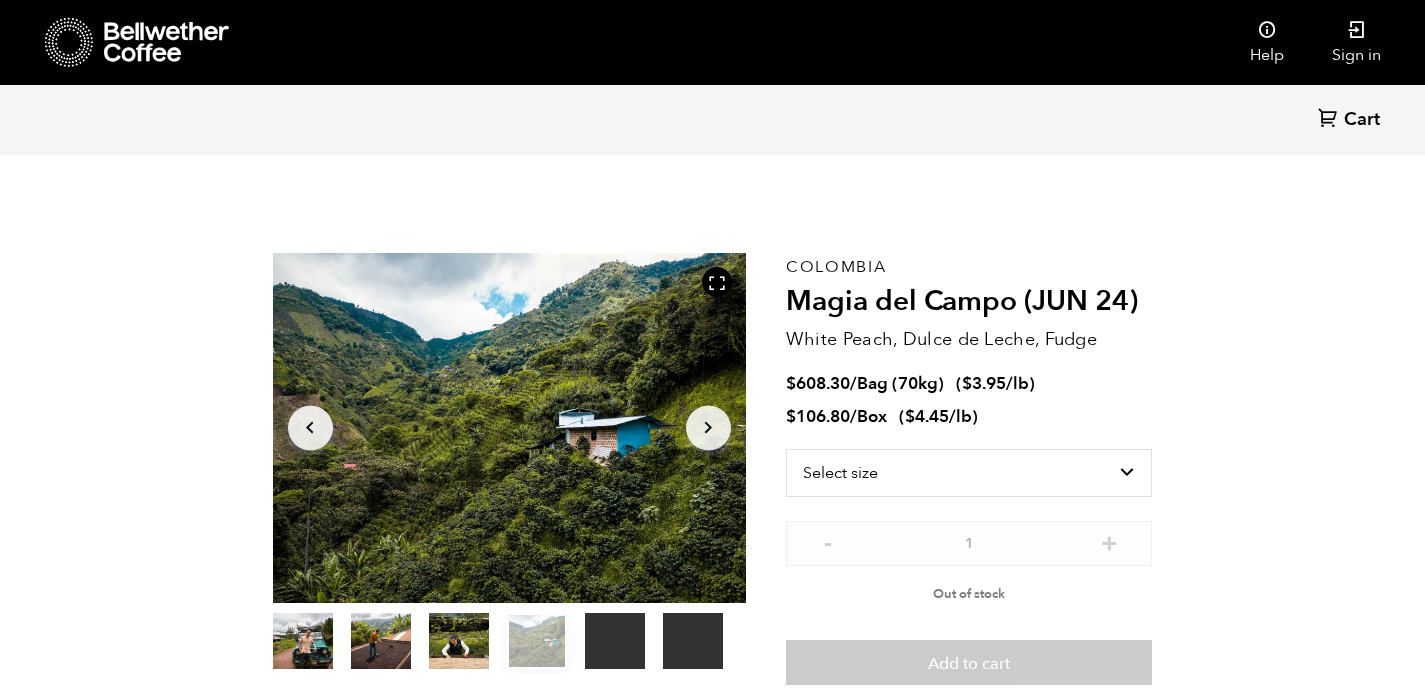 click on "item 2" at bounding box center (303, 645) 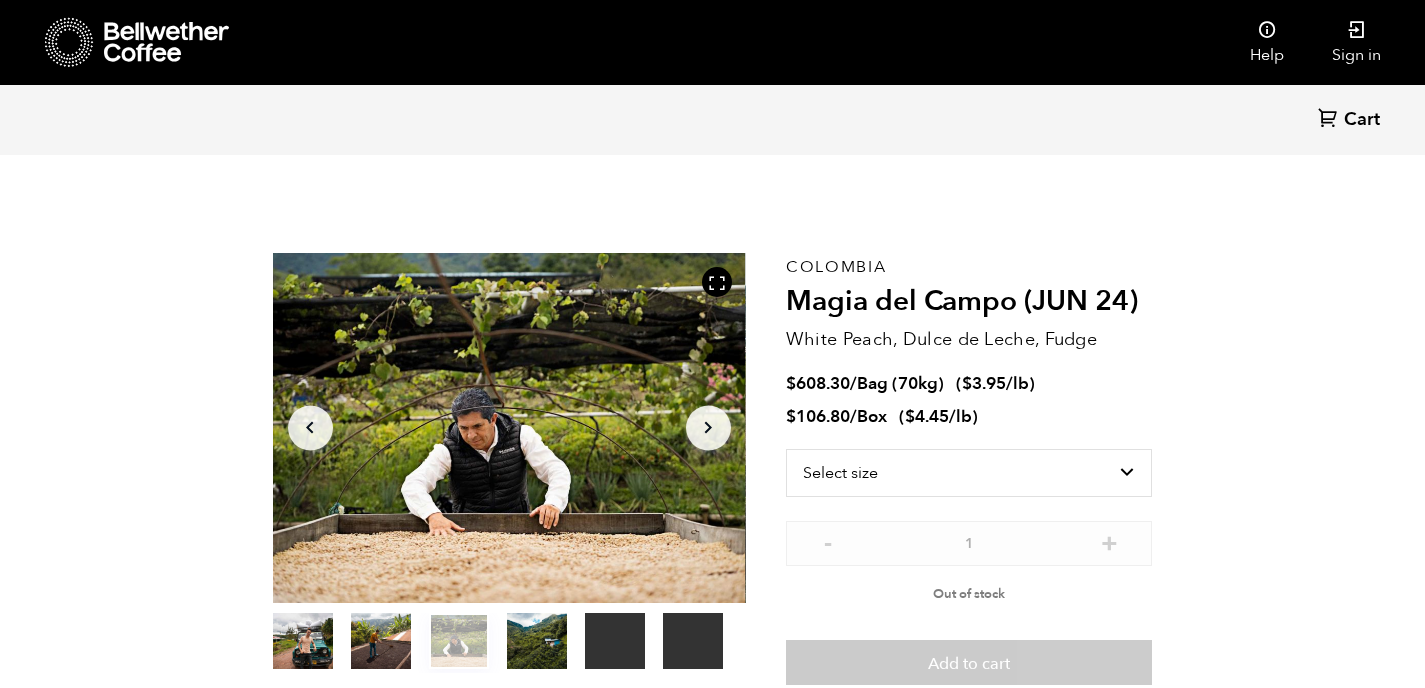 click on "item 3" at bounding box center (303, 645) 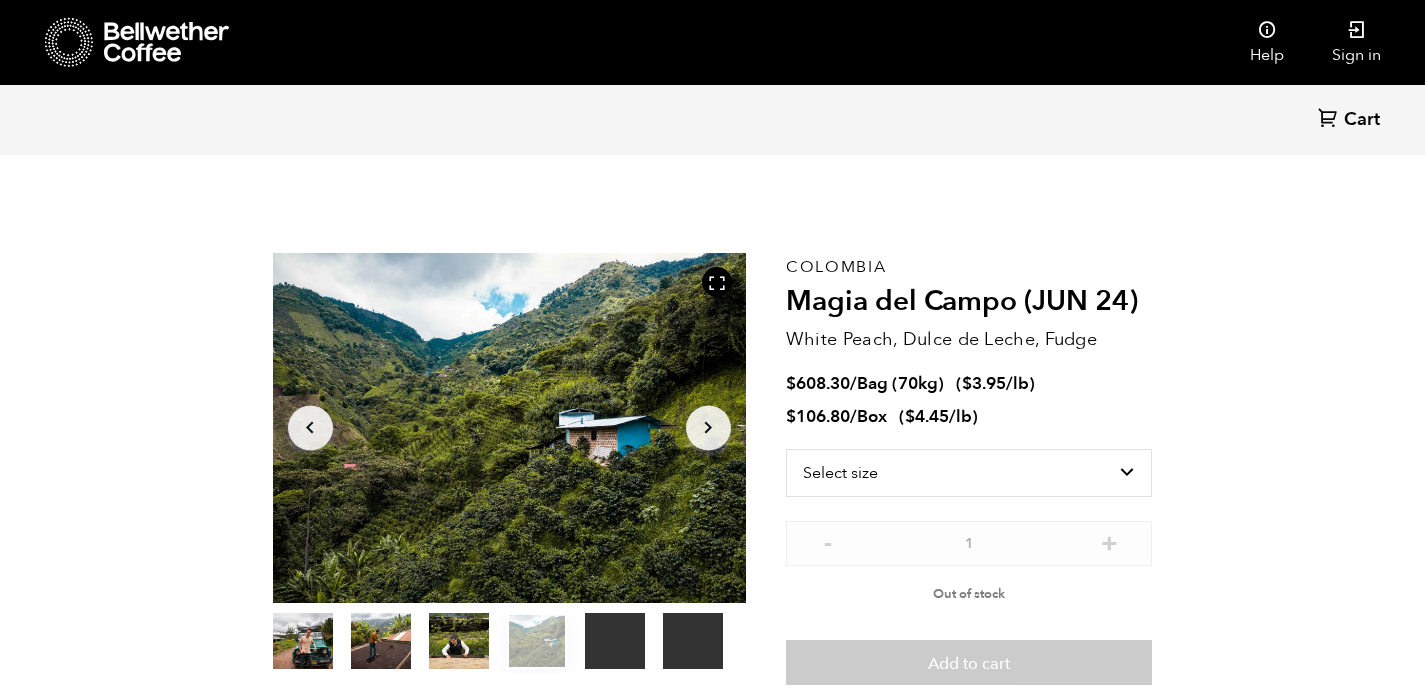 click on "item 1" at bounding box center (303, 645) 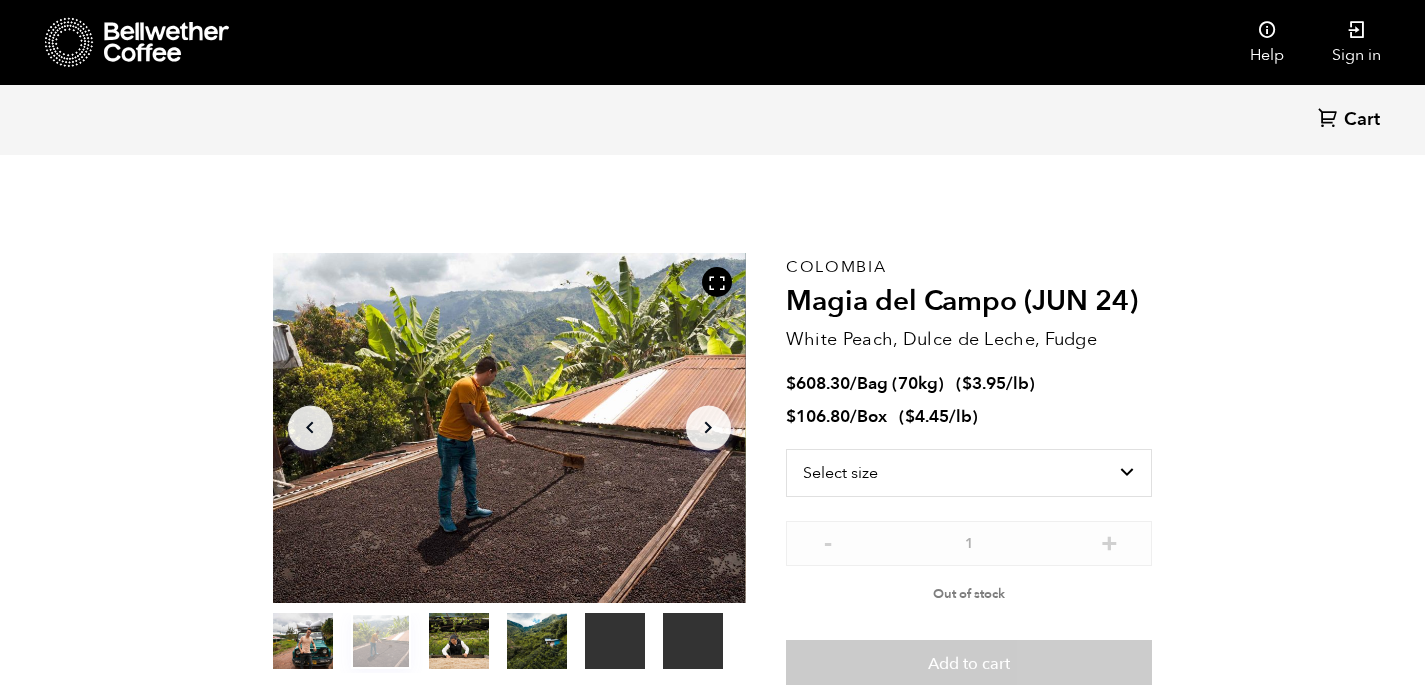 click on "item 0" at bounding box center [303, 645] 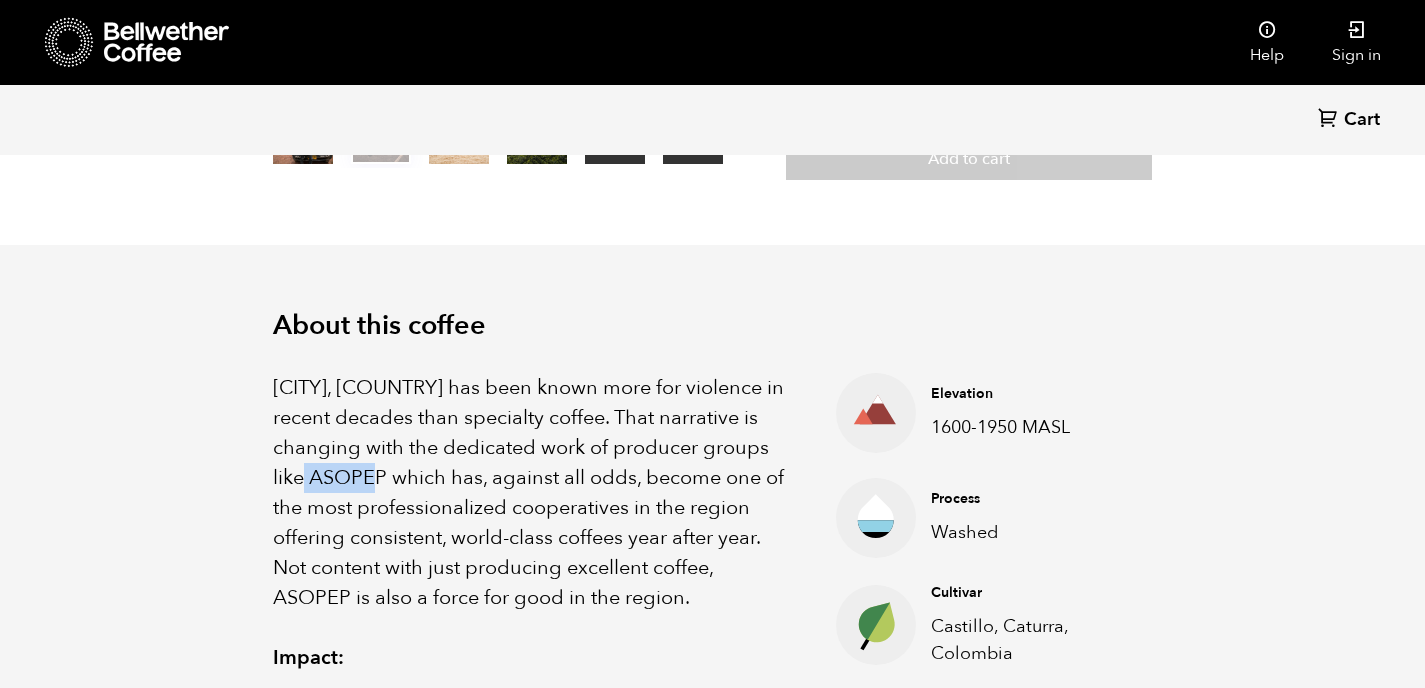 scroll, scrollTop: 578, scrollLeft: 0, axis: vertical 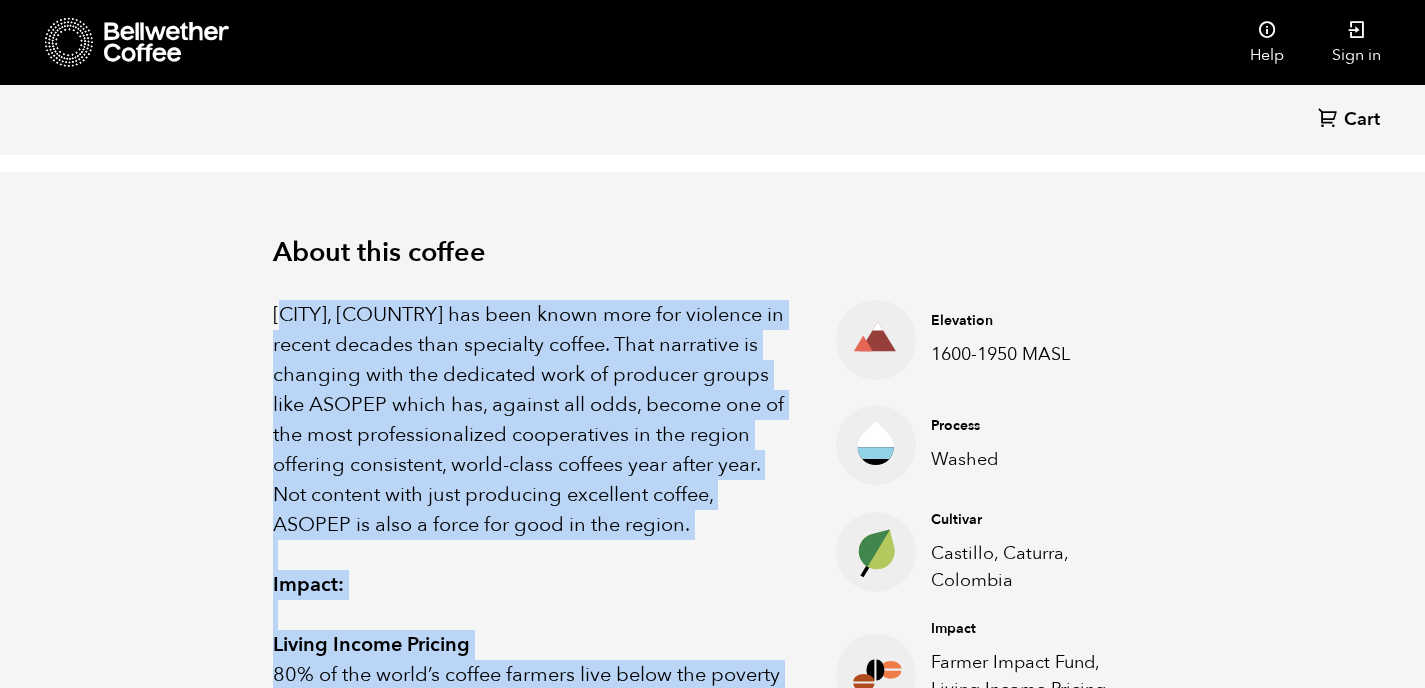 drag, startPoint x: 285, startPoint y: 309, endPoint x: 806, endPoint y: 374, distance: 525.03906 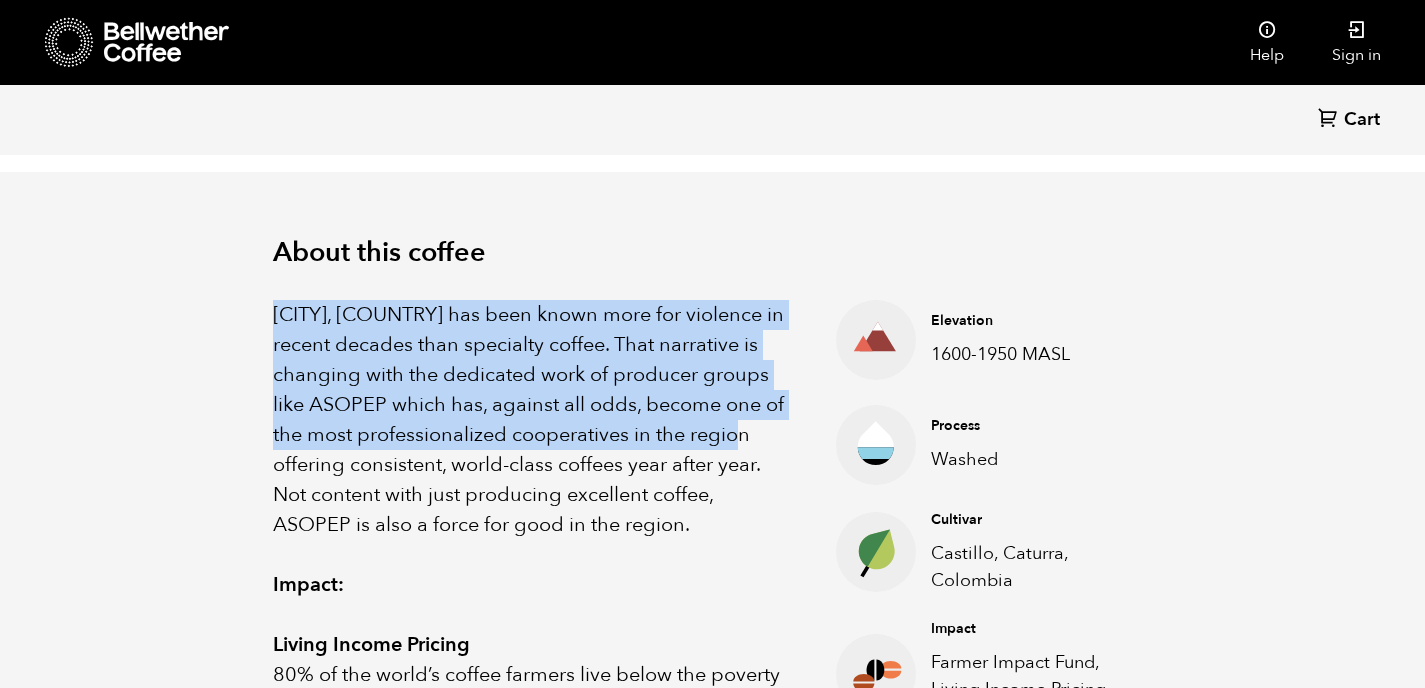 drag, startPoint x: 752, startPoint y: 449, endPoint x: 200, endPoint y: 325, distance: 565.7561 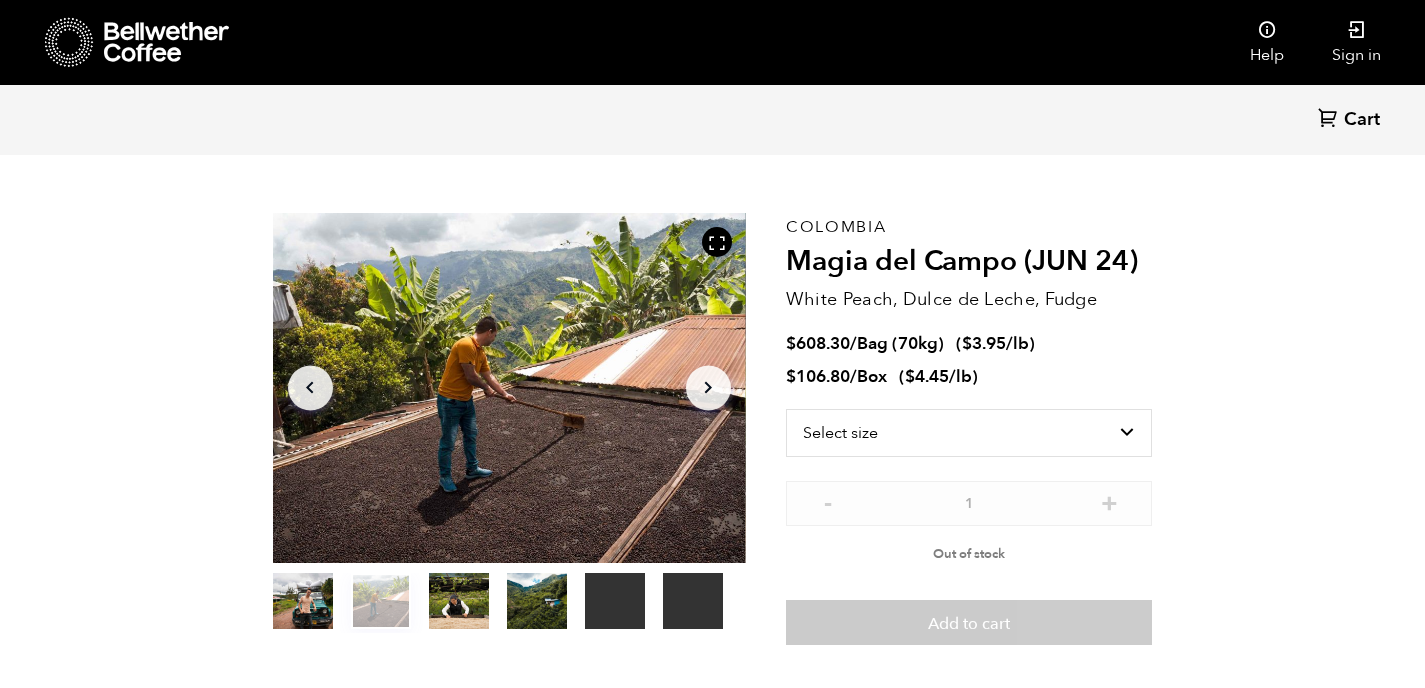 scroll, scrollTop: 0, scrollLeft: 0, axis: both 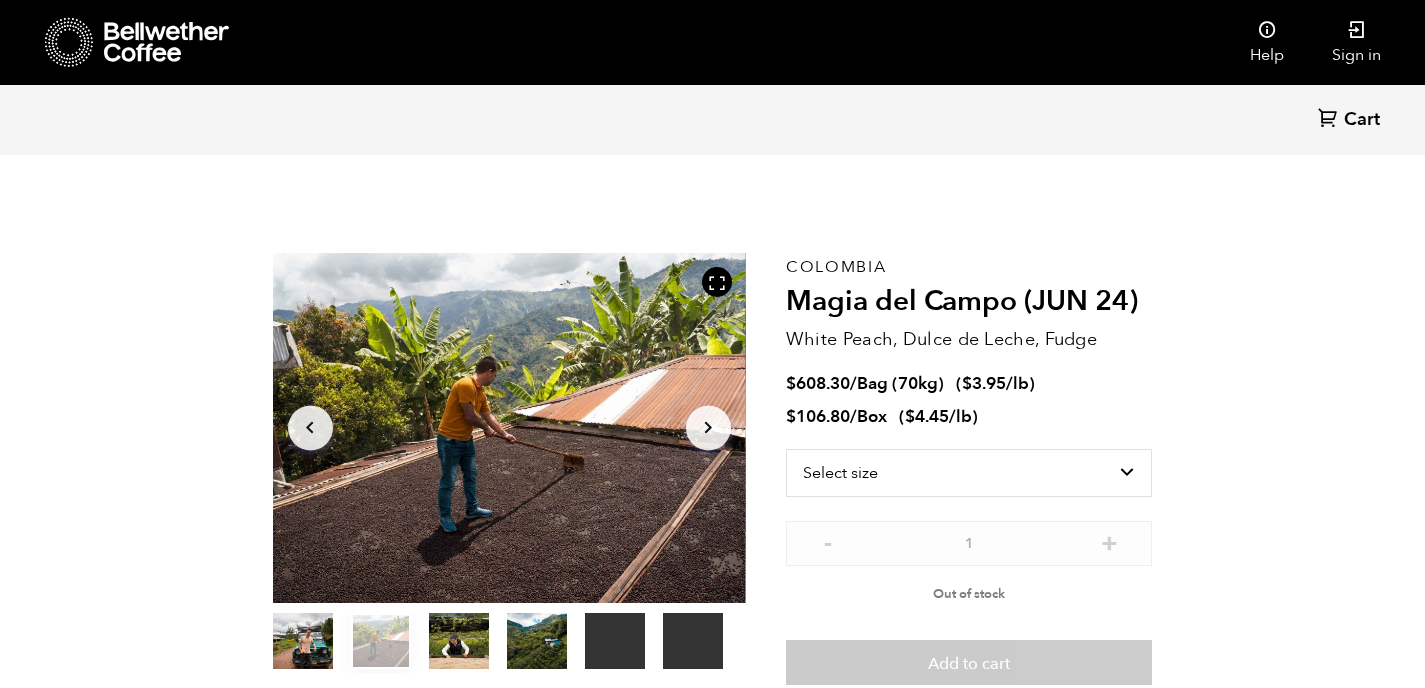 click on "[COUNTRY]
Magia del Campo (JUN [DATE])   White Peach, Dulce de Leche, Fudge
$ 608.30 / Bag (70kg)
( $ 3.95 /lb )
$ 106.80 / Box
( $ 4.45 /lb )
Select size   Bag (70kg) (154 lbs) Box (24 lbs)   -   1   +   Out of stock   Add to cart" at bounding box center (969, 469) 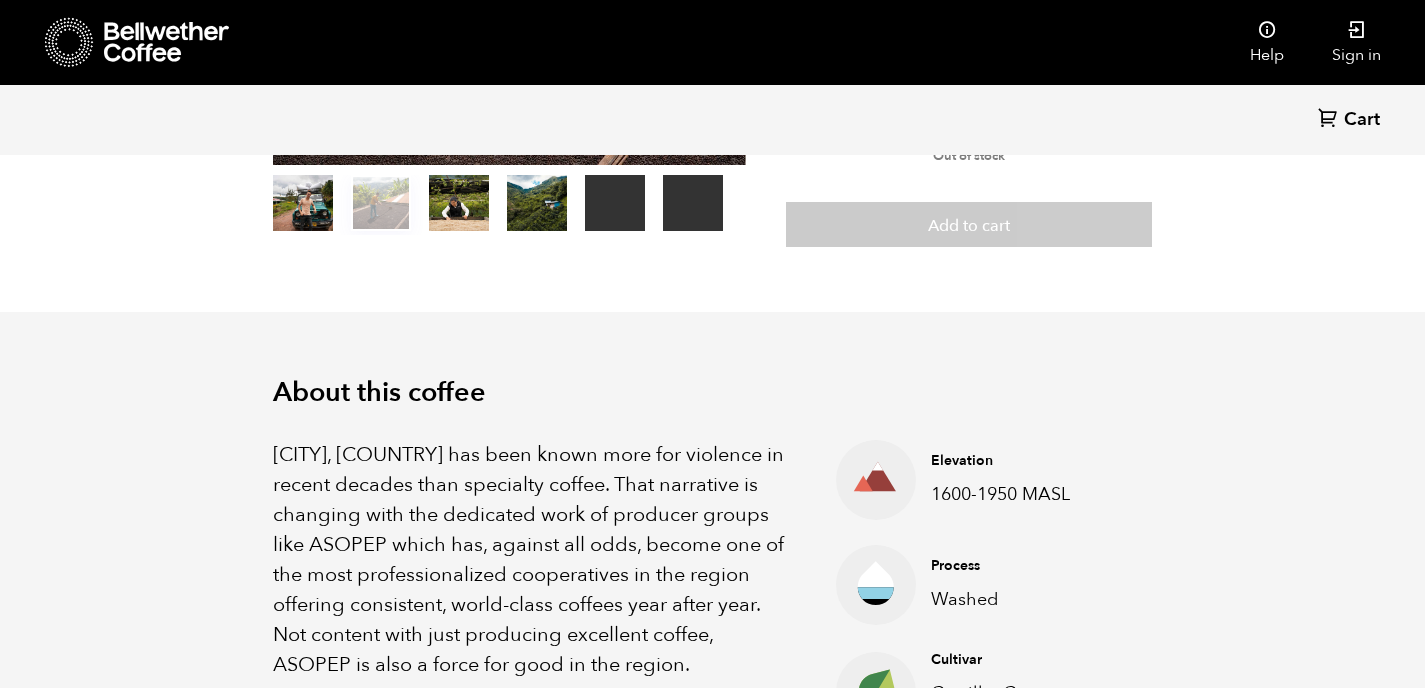 scroll, scrollTop: 604, scrollLeft: 0, axis: vertical 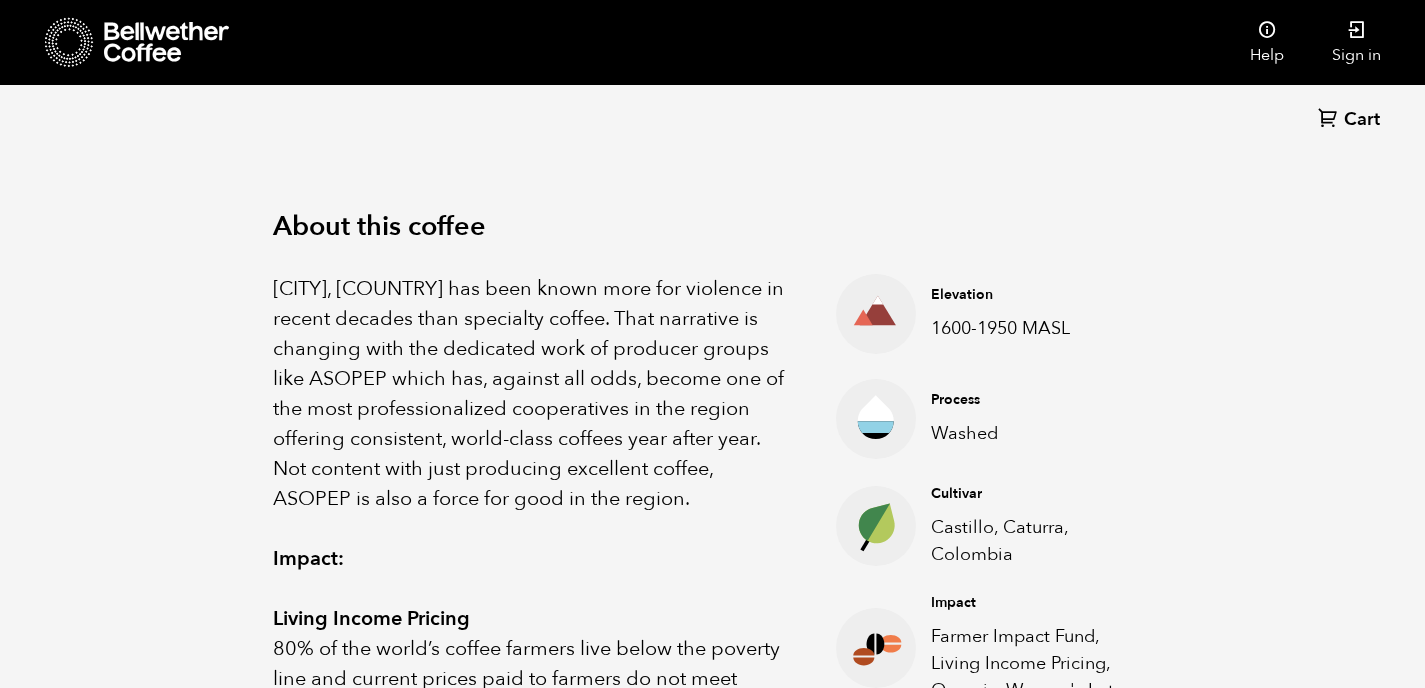 click on "[CITY], [COUNTRY] has been known more for violence in recent decades than specialty coffee. That narrative is changing with the dedicated work of producer groups like ASOPEP which has, against all odds, become one of the most professionalized cooperatives in the region offering consistent, world-class coffees year after year. Not content with just producing excellent coffee, ASOPEP is also a force for good in the region." at bounding box center [529, 394] 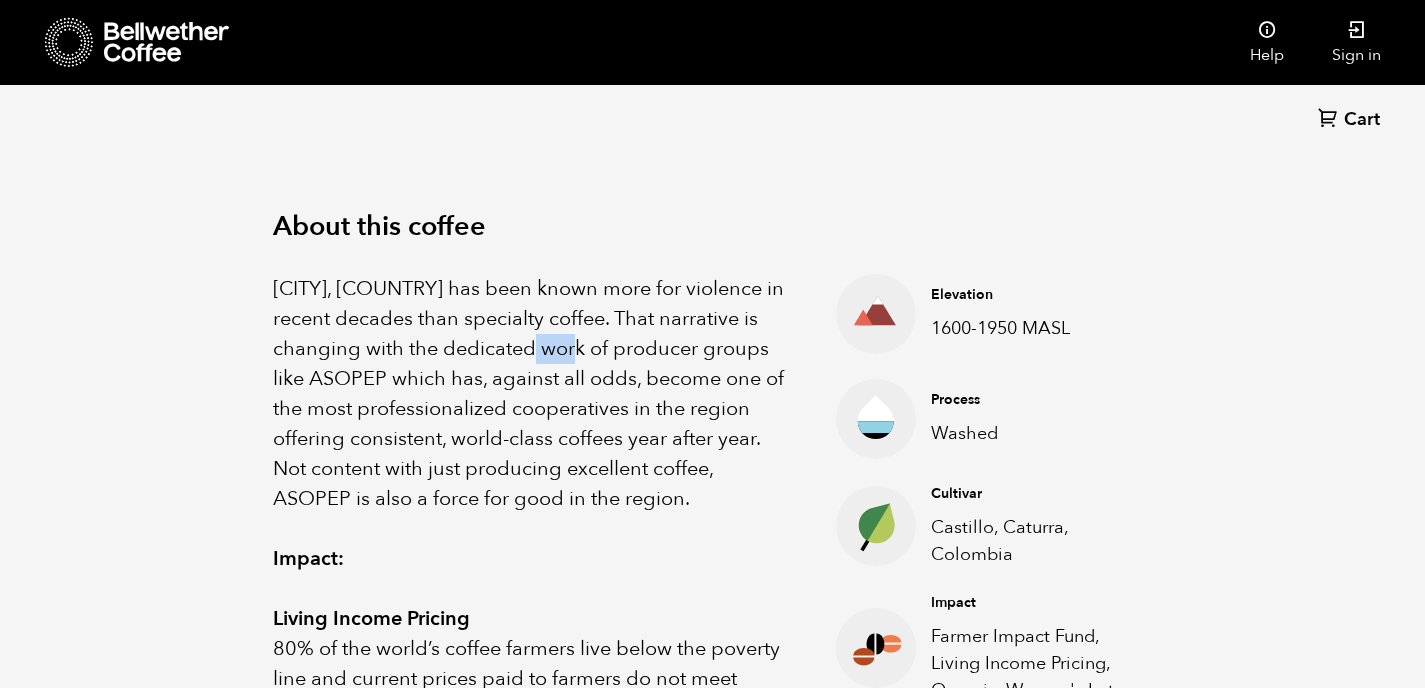 click on "[CITY], [COUNTRY] has been known more for violence in recent decades than specialty coffee. That narrative is changing with the dedicated work of producer groups like ASOPEP which has, against all odds, become one of the most professionalized cooperatives in the region offering consistent, world-class coffees year after year. Not content with just producing excellent coffee, ASOPEP is also a force for good in the region." at bounding box center [529, 394] 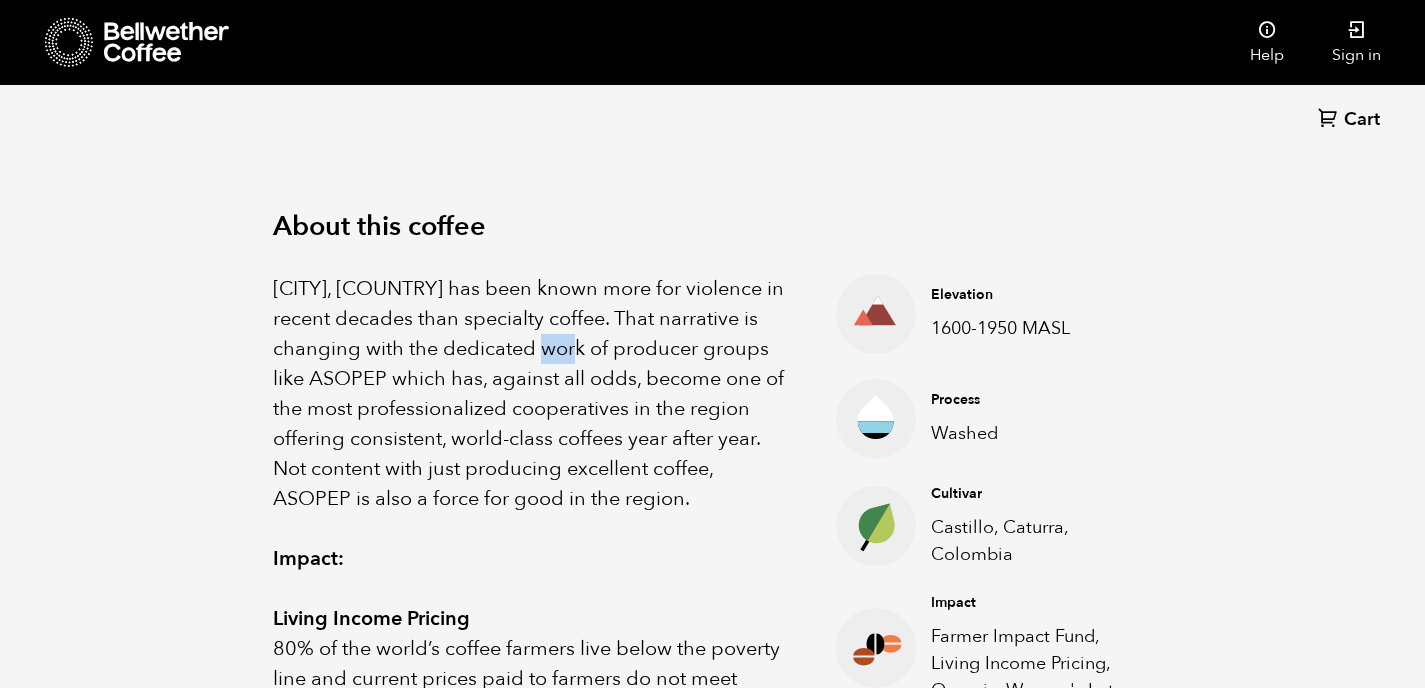 click on "[CITY], [COUNTRY] has been known more for violence in recent decades than specialty coffee. That narrative is changing with the dedicated work of producer groups like ASOPEP which has, against all odds, become one of the most professionalized cooperatives in the region offering consistent, world-class coffees year after year. Not content with just producing excellent coffee, ASOPEP is also a force for good in the region." at bounding box center (529, 394) 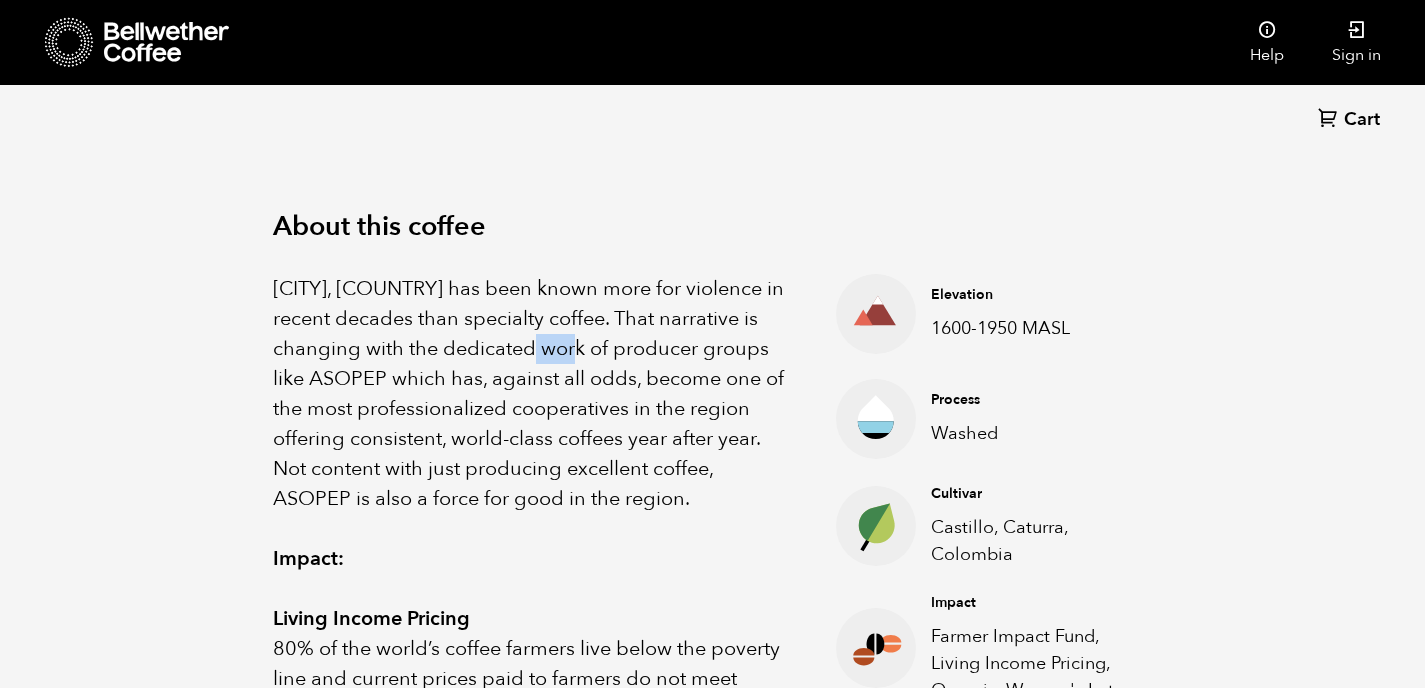 click on "[CITY], [COUNTRY] has been known more for violence in recent decades than specialty coffee. That narrative is changing with the dedicated work of producer groups like ASOPEP which has, against all odds, become one of the most professionalized cooperatives in the region offering consistent, world-class coffees year after year. Not content with just producing excellent coffee, ASOPEP is also a force for good in the region." at bounding box center (529, 394) 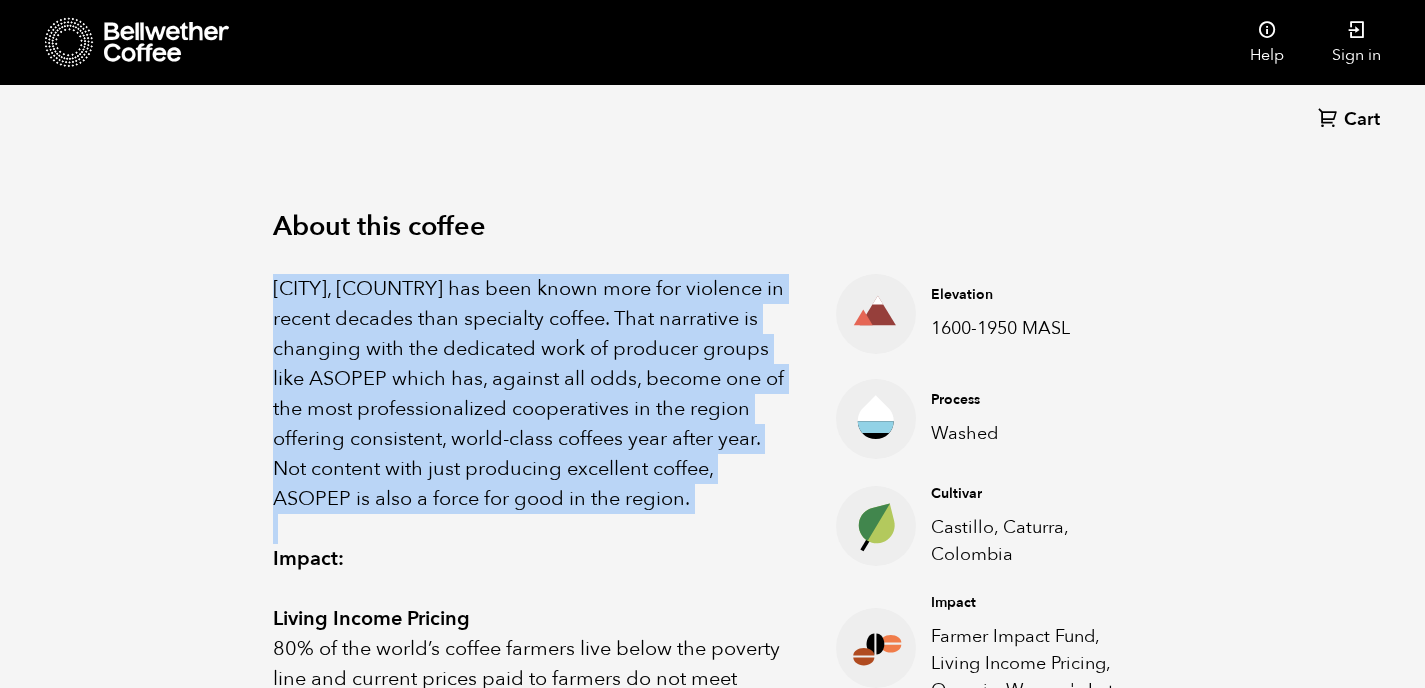 click on "[CITY], [COUNTRY] has been known more for violence in recent decades than specialty coffee. That narrative is changing with the dedicated work of producer groups like ASOPEP which has, against all odds, become one of the most professionalized cooperatives in the region offering consistent, world-class coffees year after year. Not content with just producing excellent coffee, ASOPEP is also a force for good in the region." at bounding box center (529, 394) 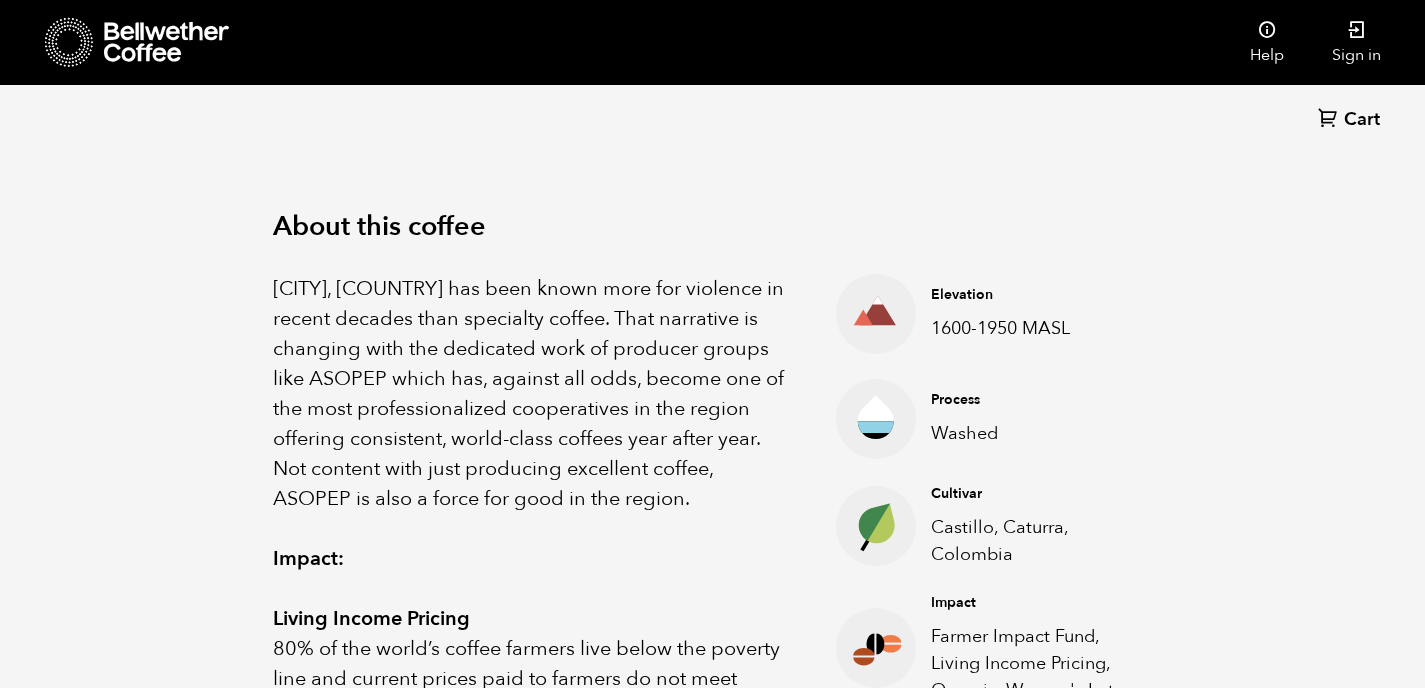 click on "[CITY], [COUNTRY] has been known more for violence in recent decades than specialty coffee. That narrative is changing with the dedicated work of producer groups like ASOPEP which has, against all odds, become one of the most professionalized cooperatives in the region offering consistent, world-class coffees year after year. Not content with just producing excellent coffee, ASOPEP is also a force for good in the region." at bounding box center [529, 394] 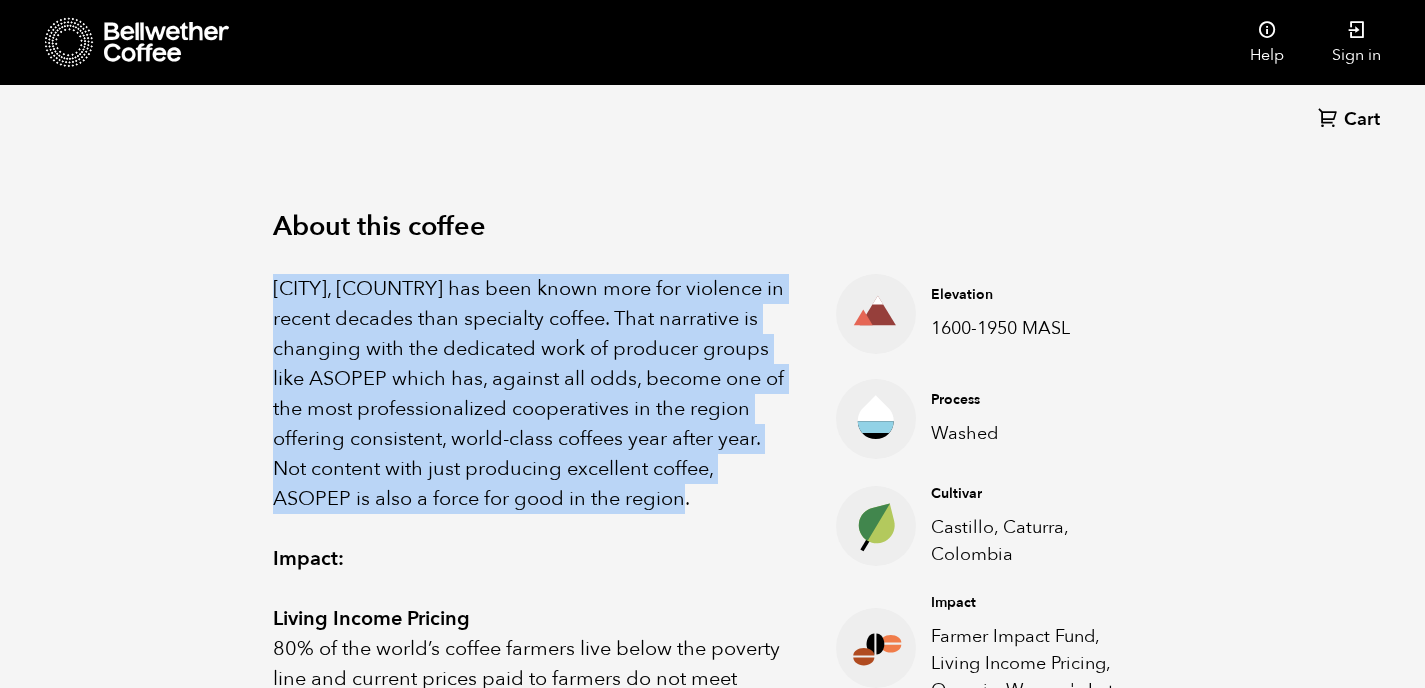 drag, startPoint x: 426, startPoint y: 266, endPoint x: 777, endPoint y: 487, distance: 414.77945 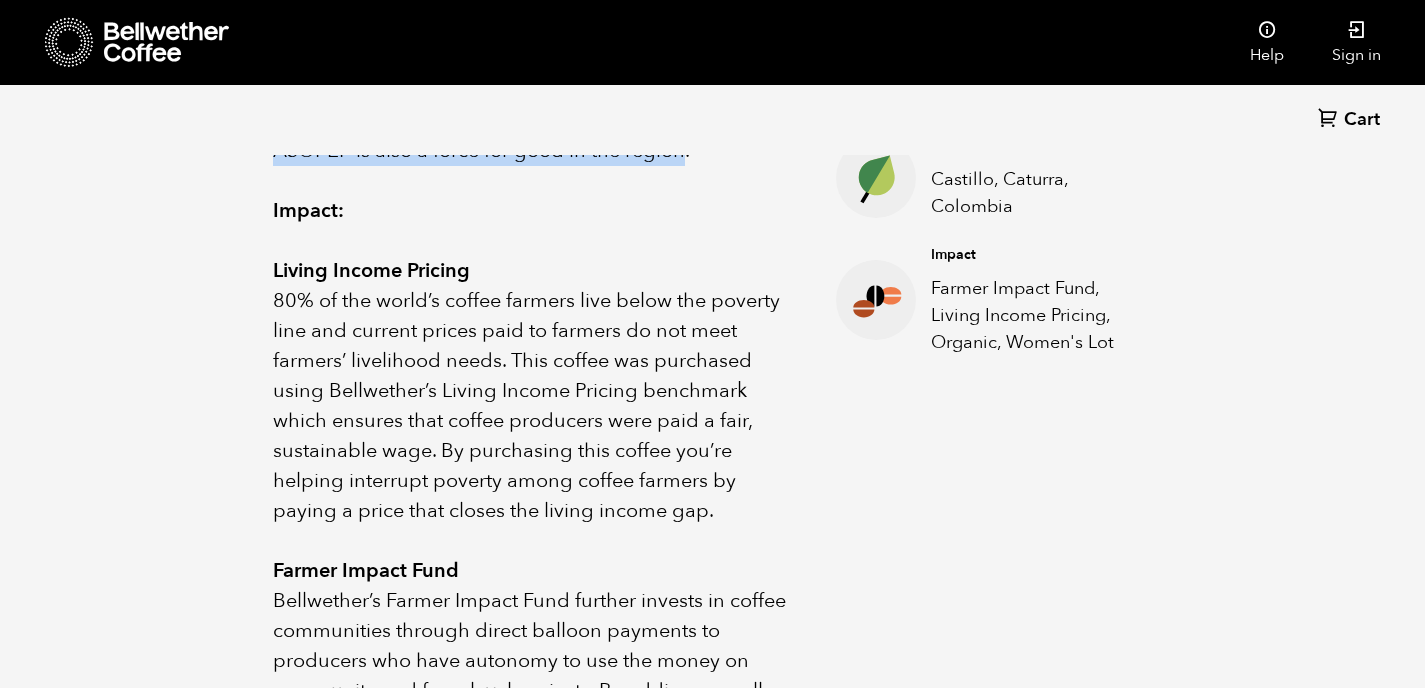 scroll, scrollTop: 0, scrollLeft: 0, axis: both 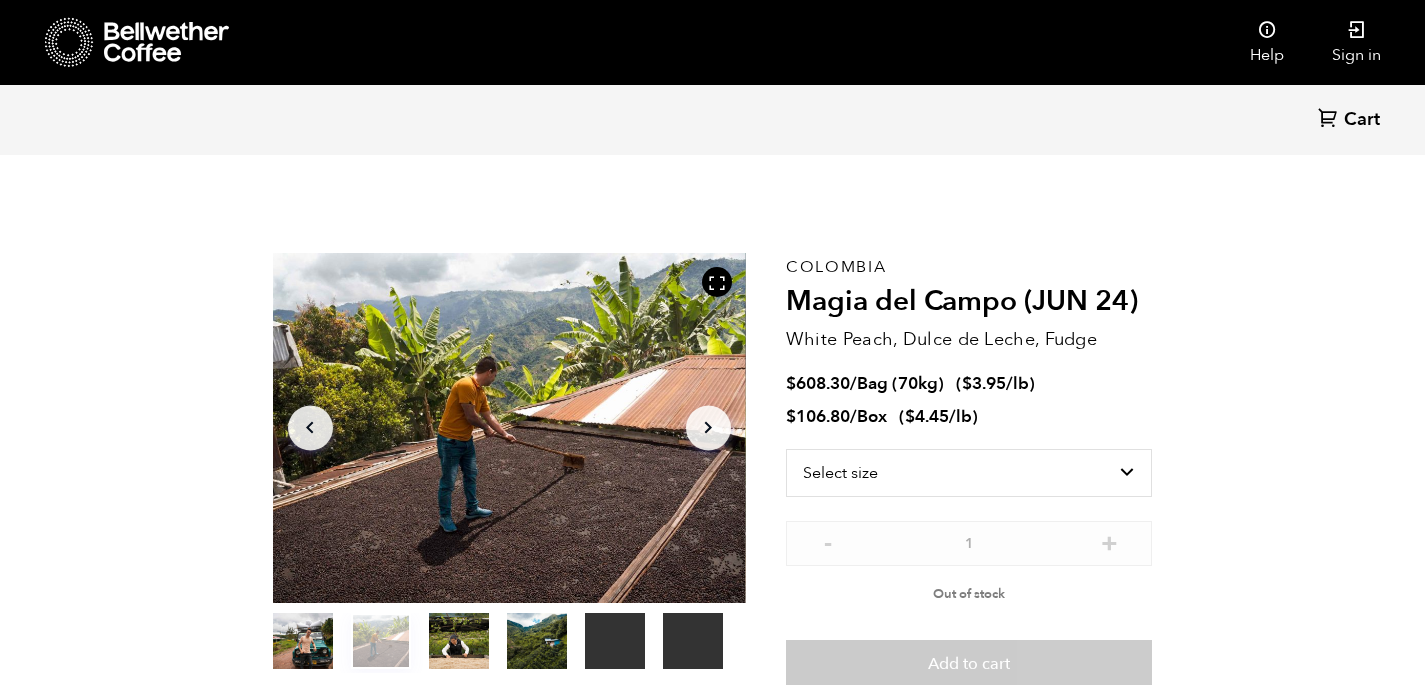 click on "[COUNTRY]
Magia del Campo (JUN [DATE])   White Peach, Dulce de Leche, Fudge
$ 608.30 / Bag (70kg)
( $ 3.95 /lb )
$ 106.80 / Box
( $ 4.45 /lb )
Select size   Bag (70kg) (154 lbs) Box (24 lbs)   -   1   +   Out of stock   Add to cart" at bounding box center (713, 469) 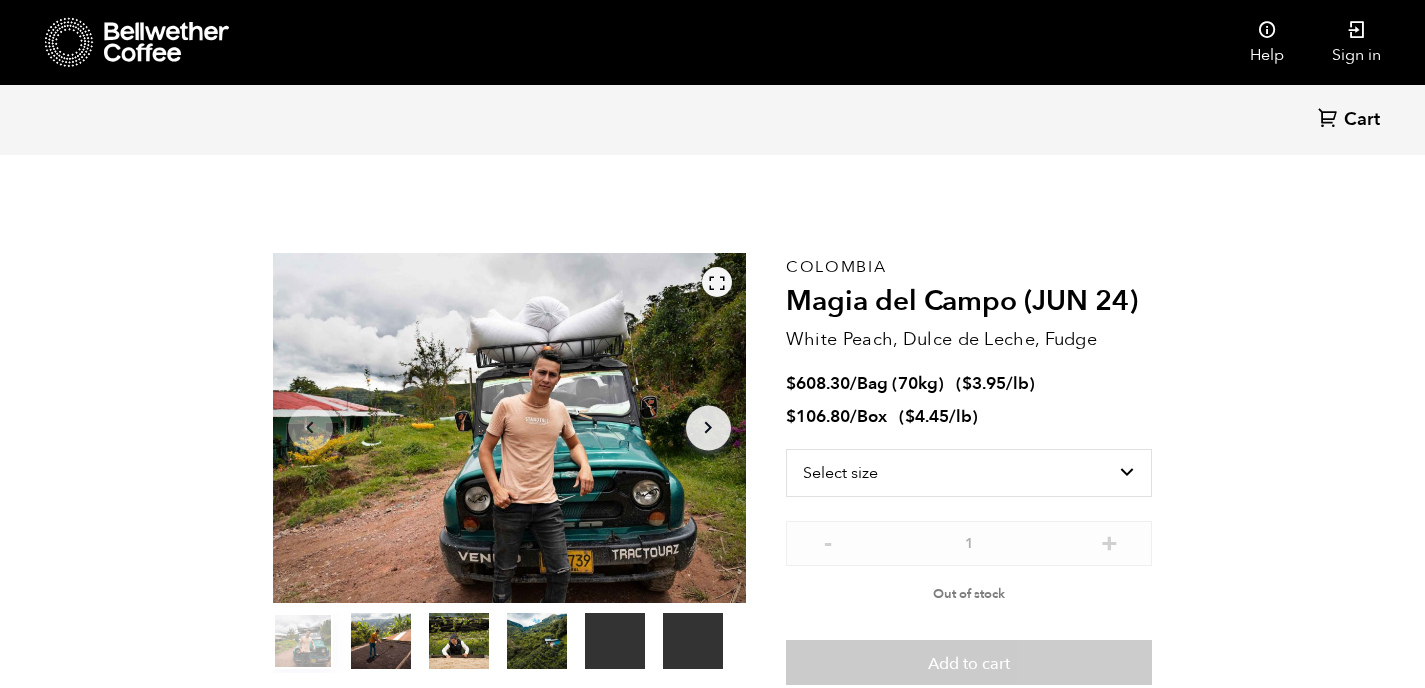 click at bounding box center (717, 282) 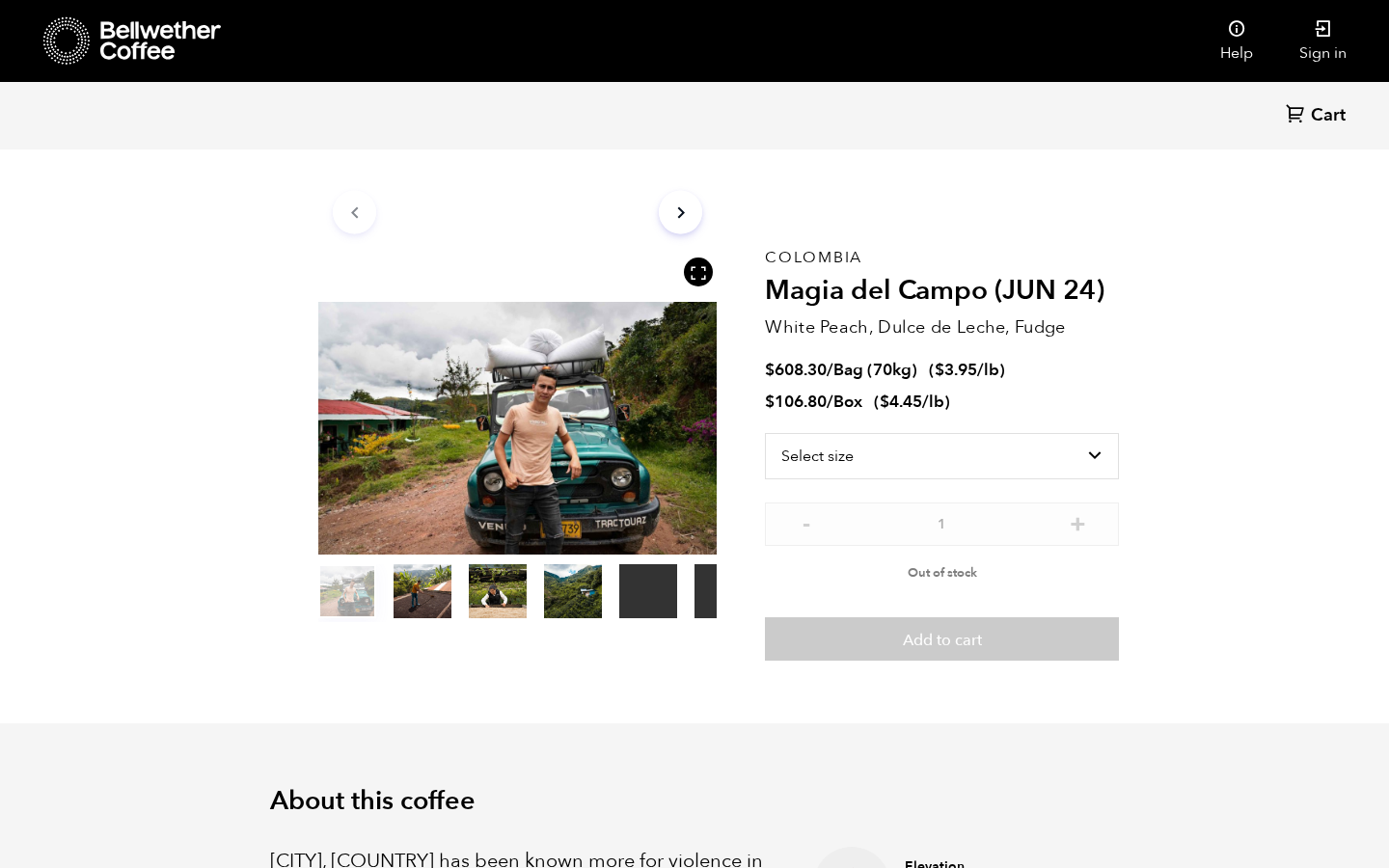type 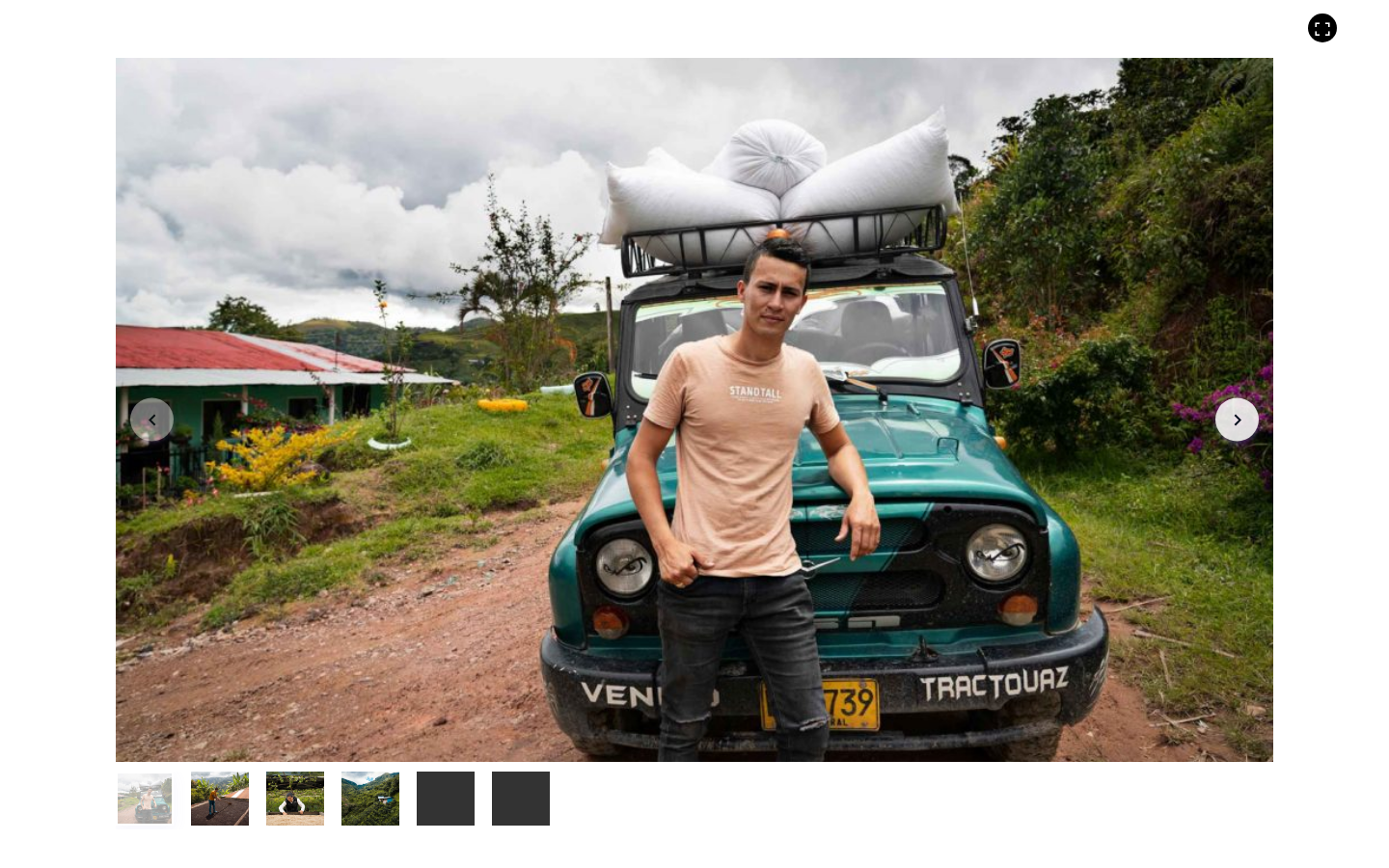 click on "Arrow Right" at bounding box center [1237, 420] 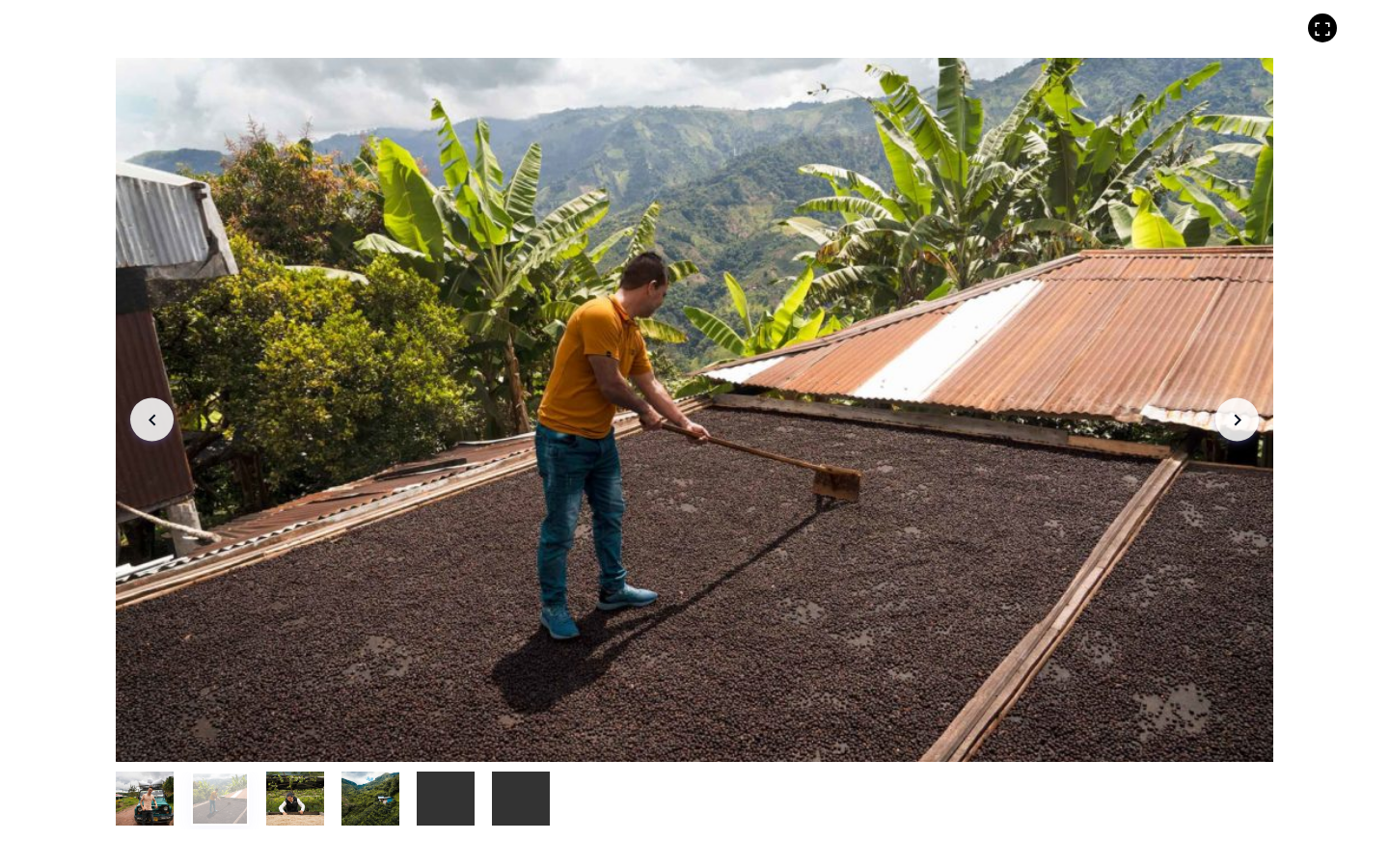 click on "Arrow Right" at bounding box center (1238, 420) 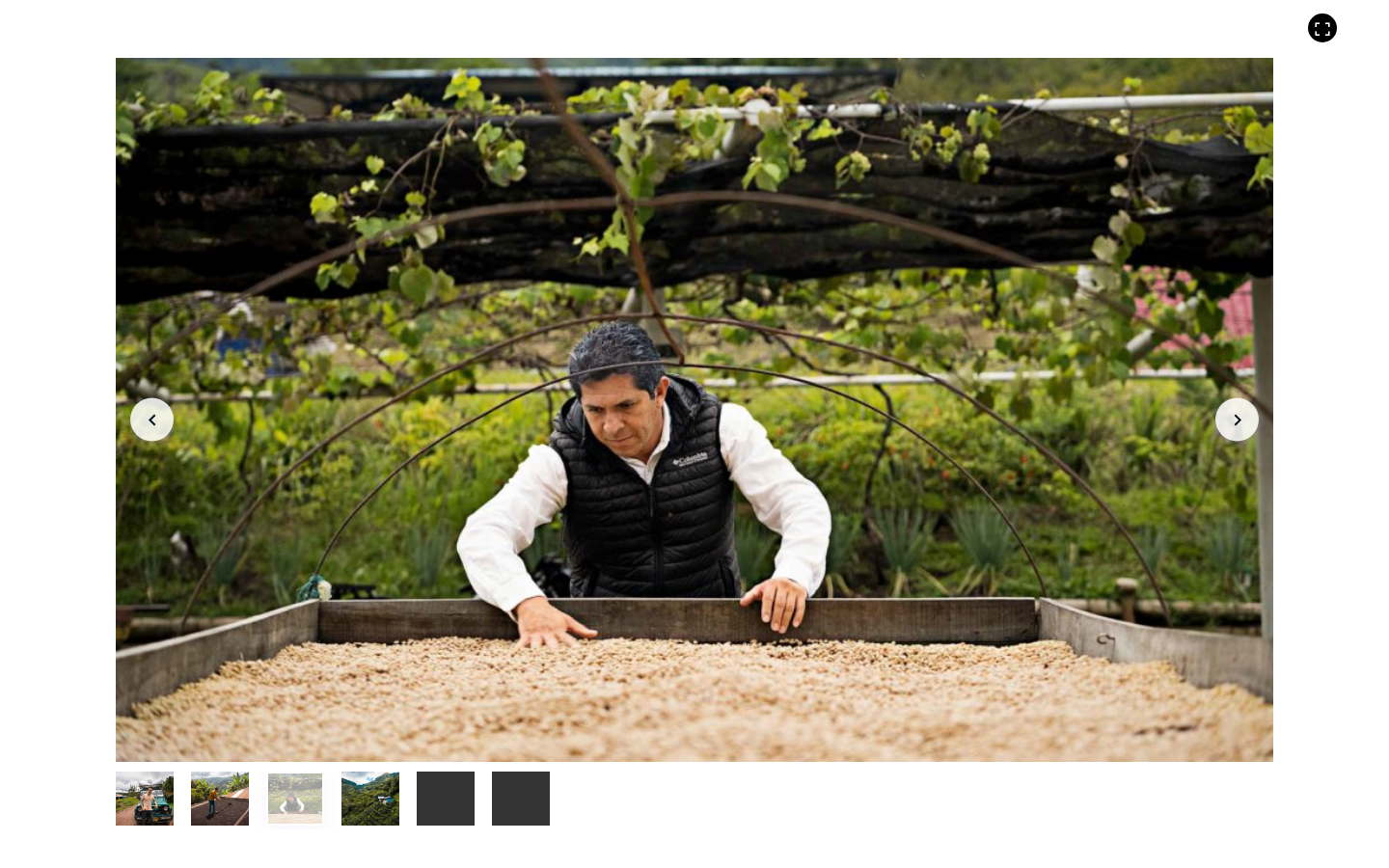 click on "Arrow Right" at bounding box center [1237, 420] 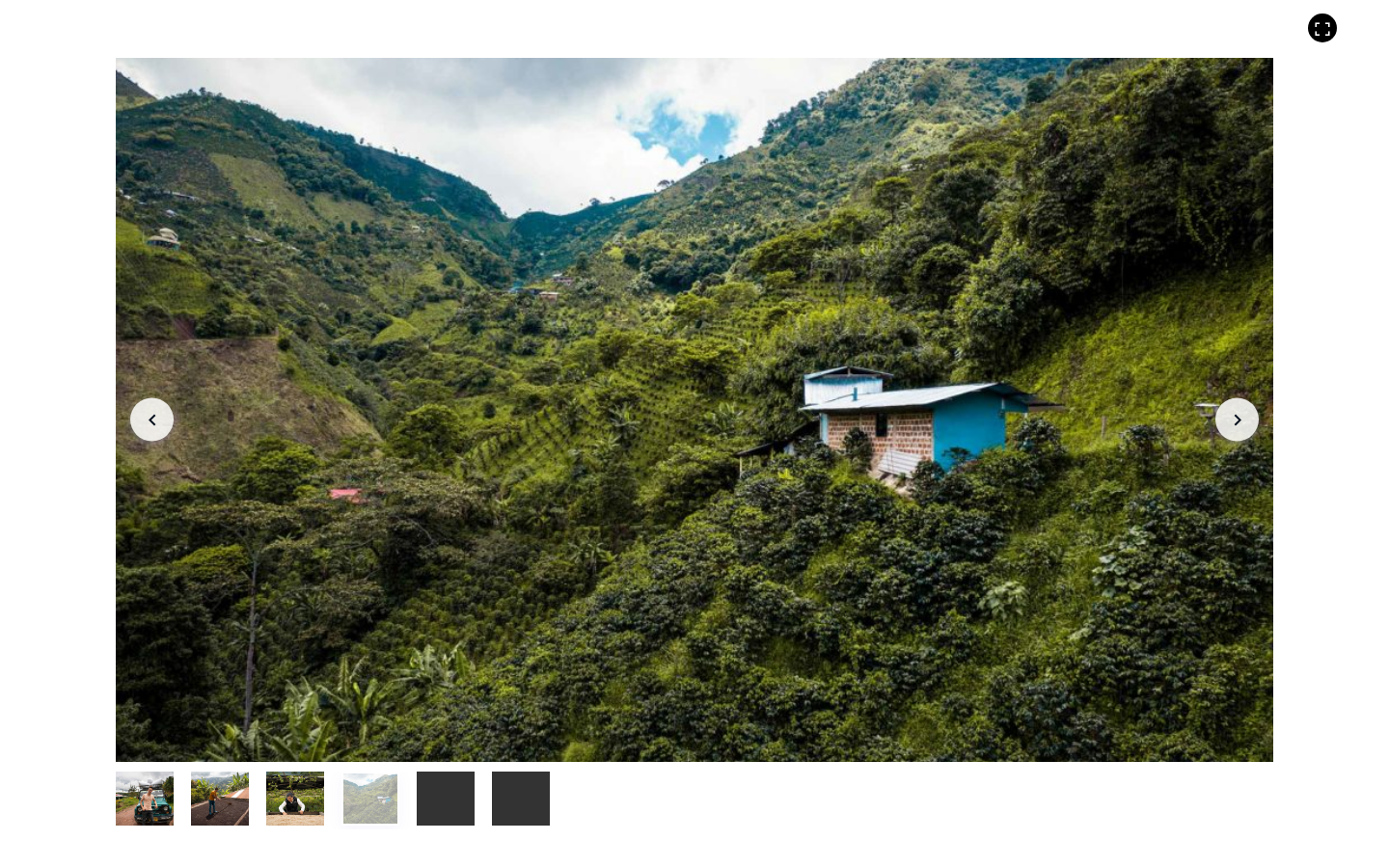 click on "Arrow Right" at bounding box center [1237, 420] 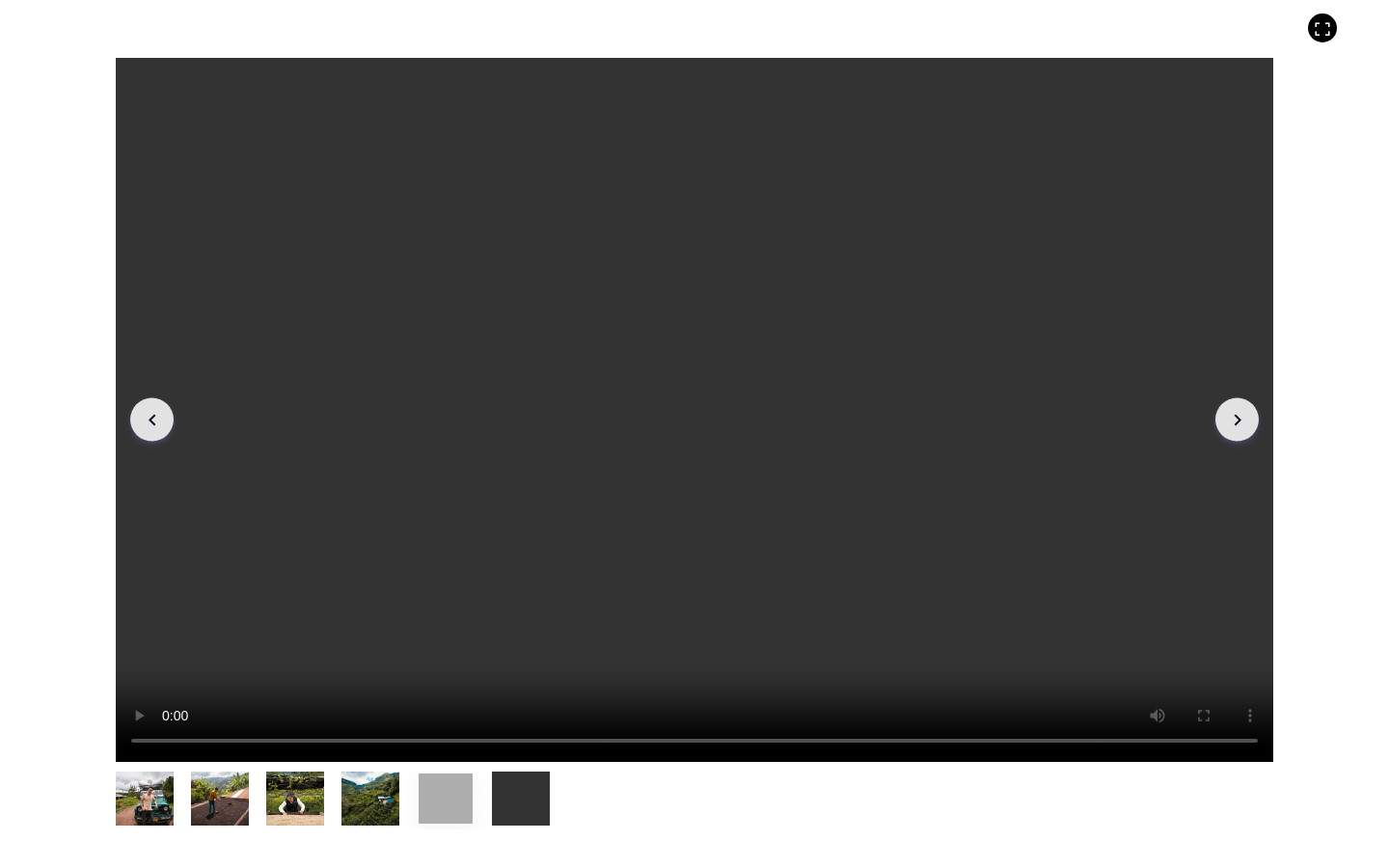 click on "Arrow Left" at bounding box center [152, 420] 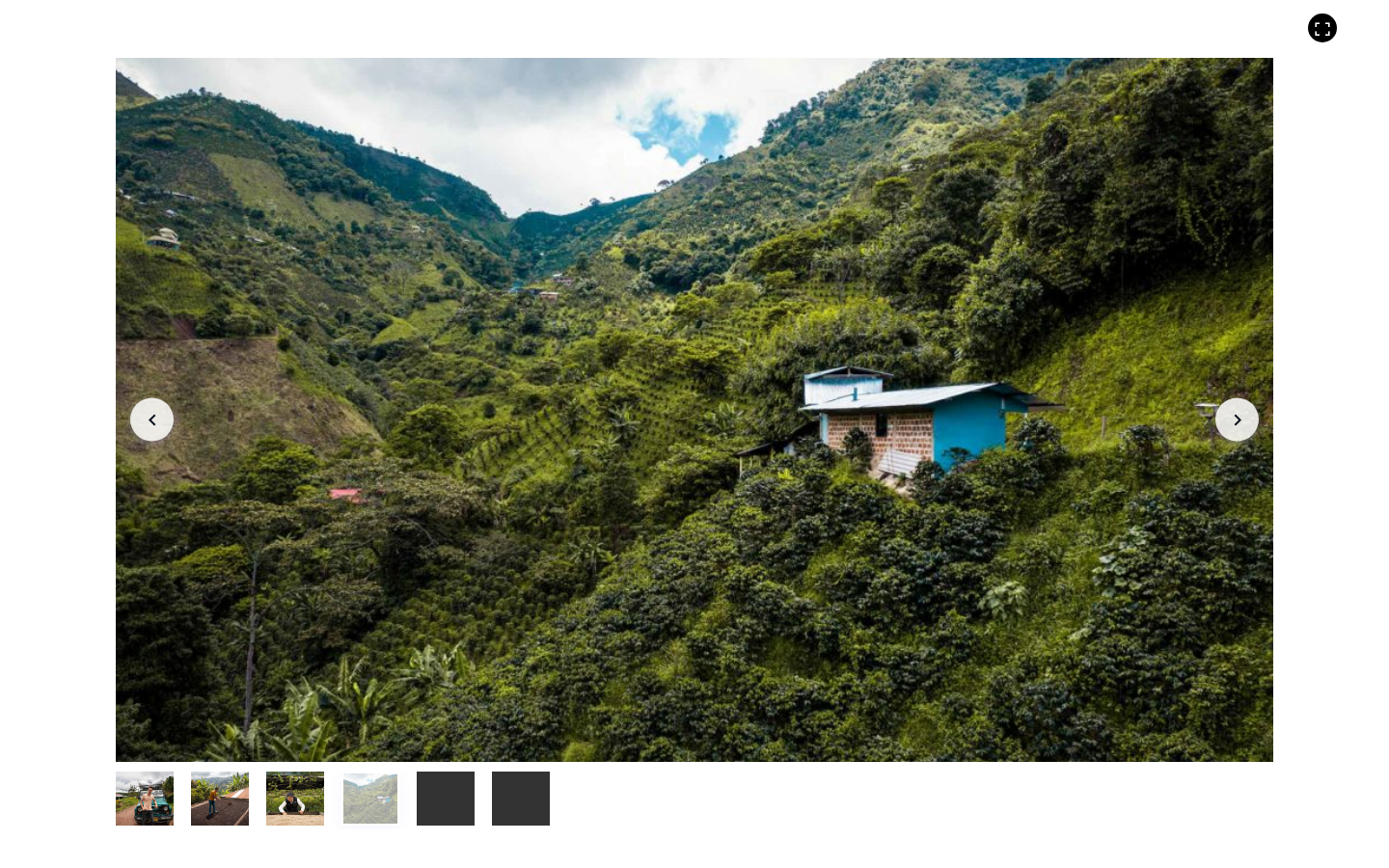 type 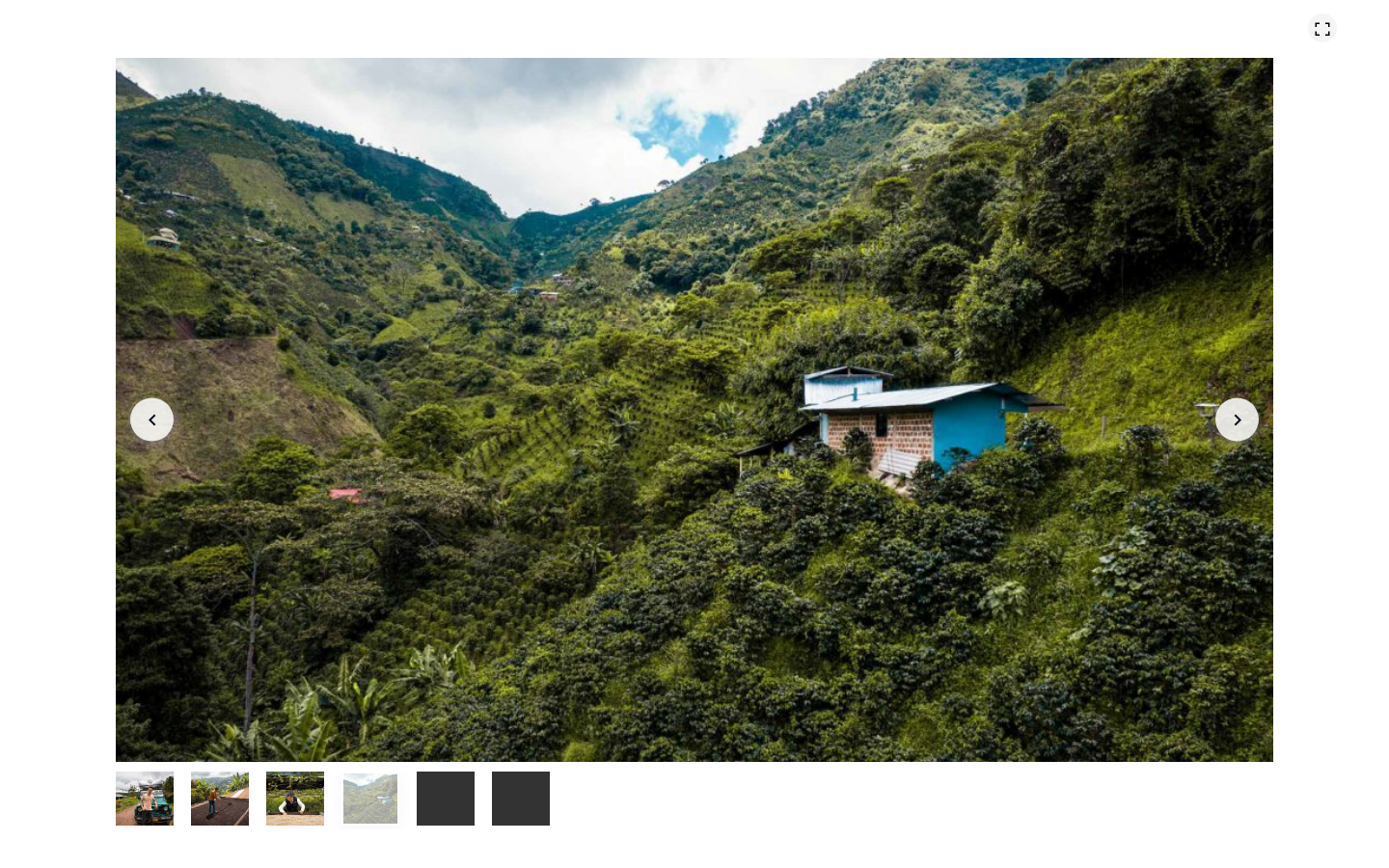 click at bounding box center [1322, 28] 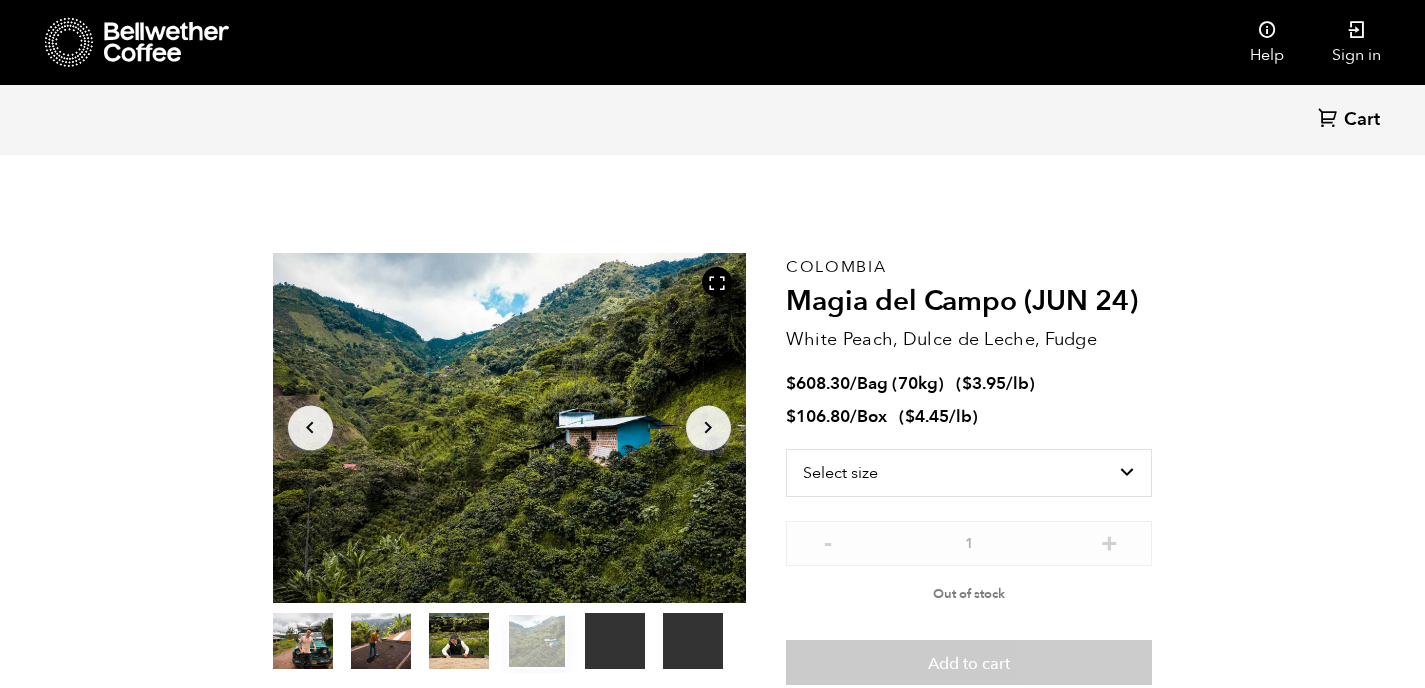 click on "[COUNTRY]
Magia del Campo (JUN [DATE])   White Peach, Dulce de Leche, Fudge
$ 608.30 / Bag (70kg)
( $ 3.95 /lb )
$ 106.80 / Box
( $ 4.45 /lb )
Select size   Bag (70kg) (154 lbs) Box (24 lbs)   -   1   +   Out of stock   Add to cart" at bounding box center (713, 469) 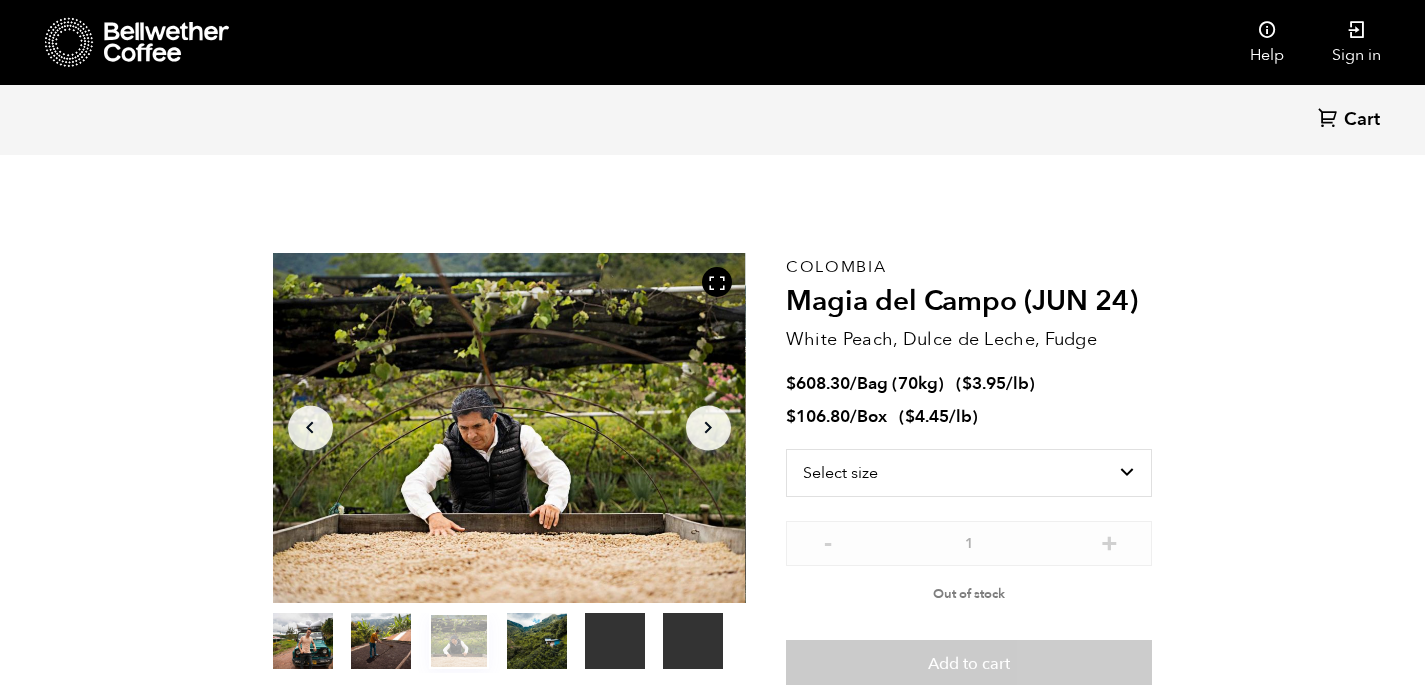 click at bounding box center (509, 428) 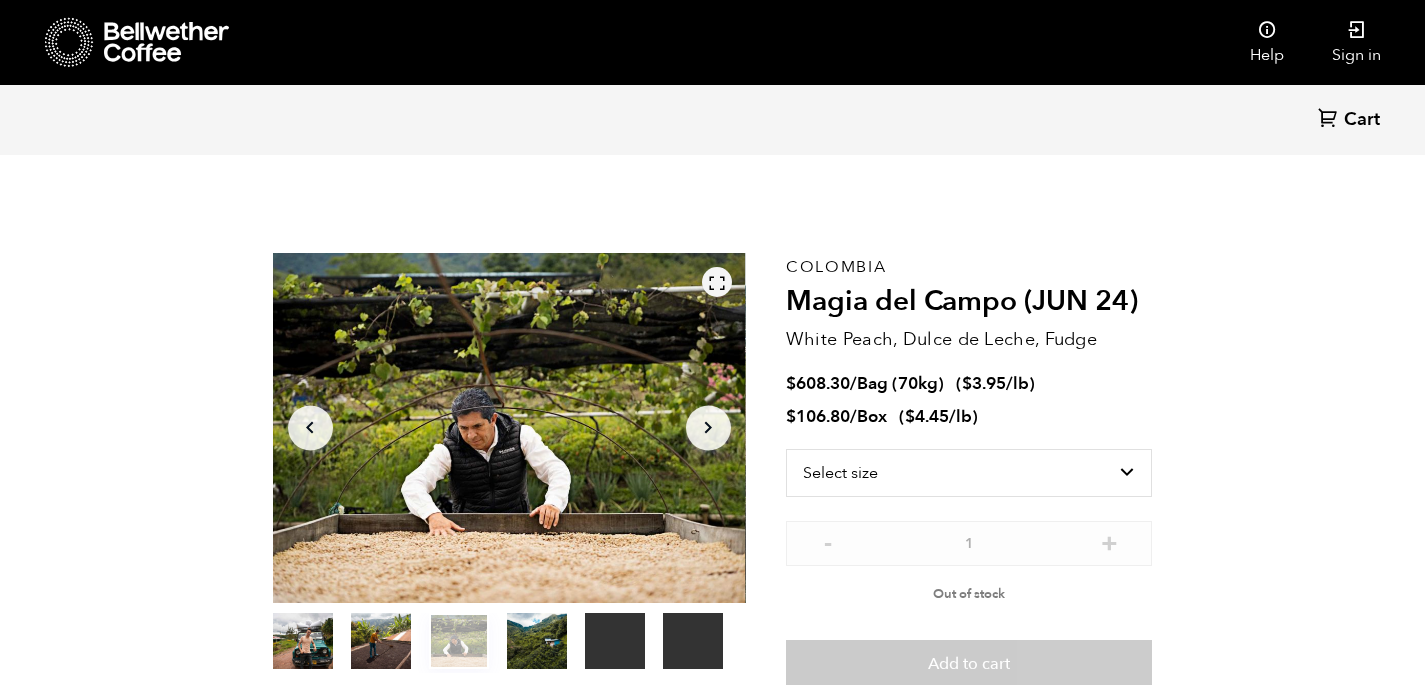 click at bounding box center (717, 283) 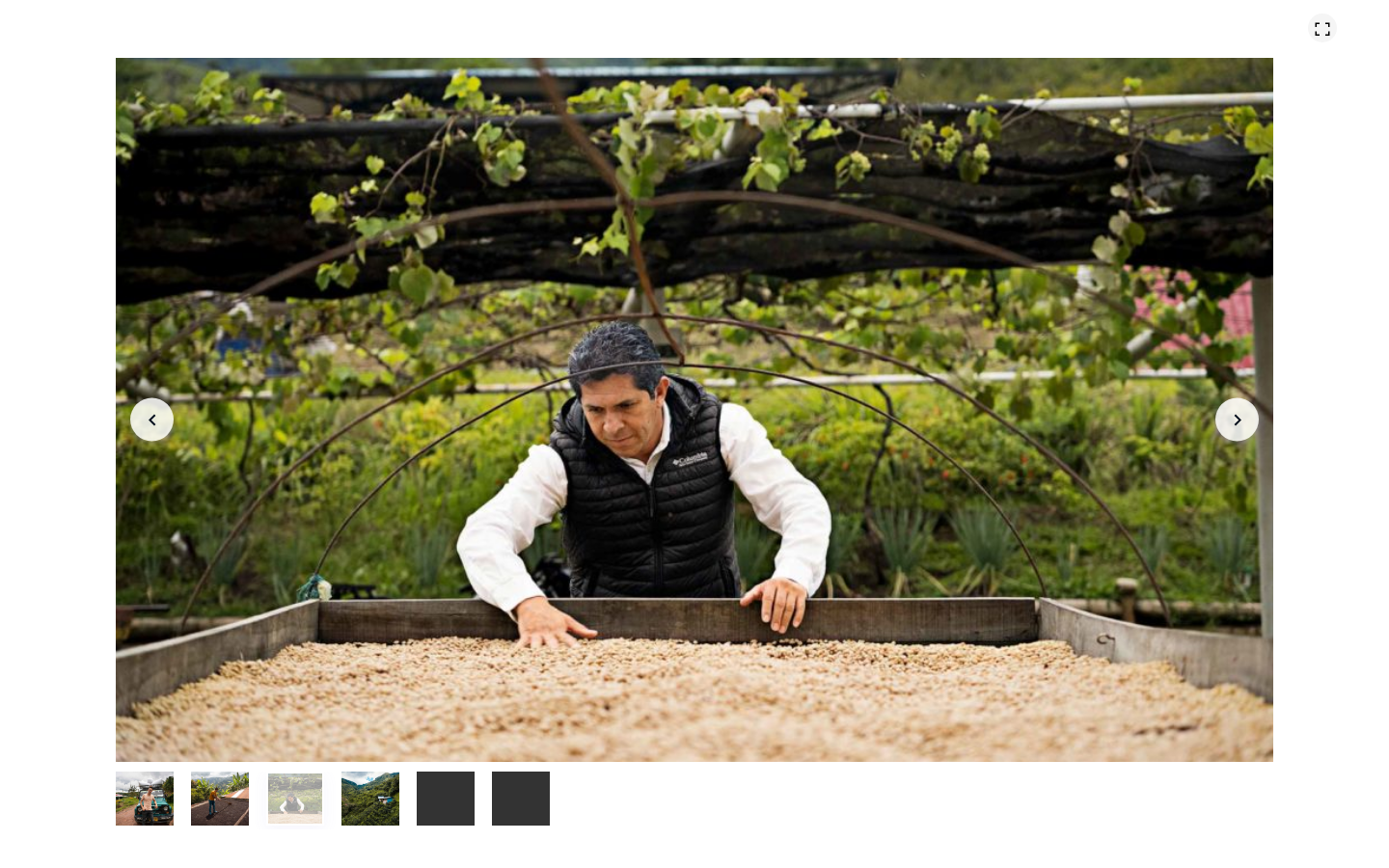 click at bounding box center (1322, 28) 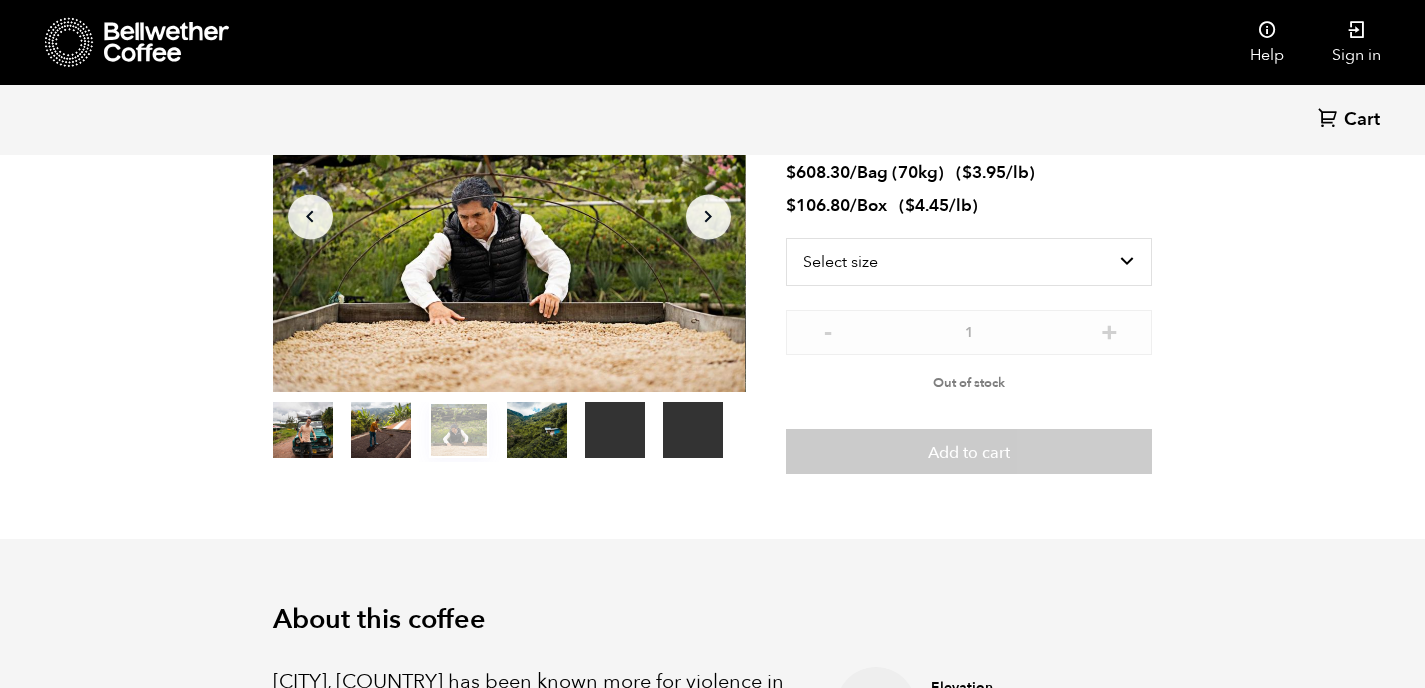 scroll, scrollTop: 501, scrollLeft: 0, axis: vertical 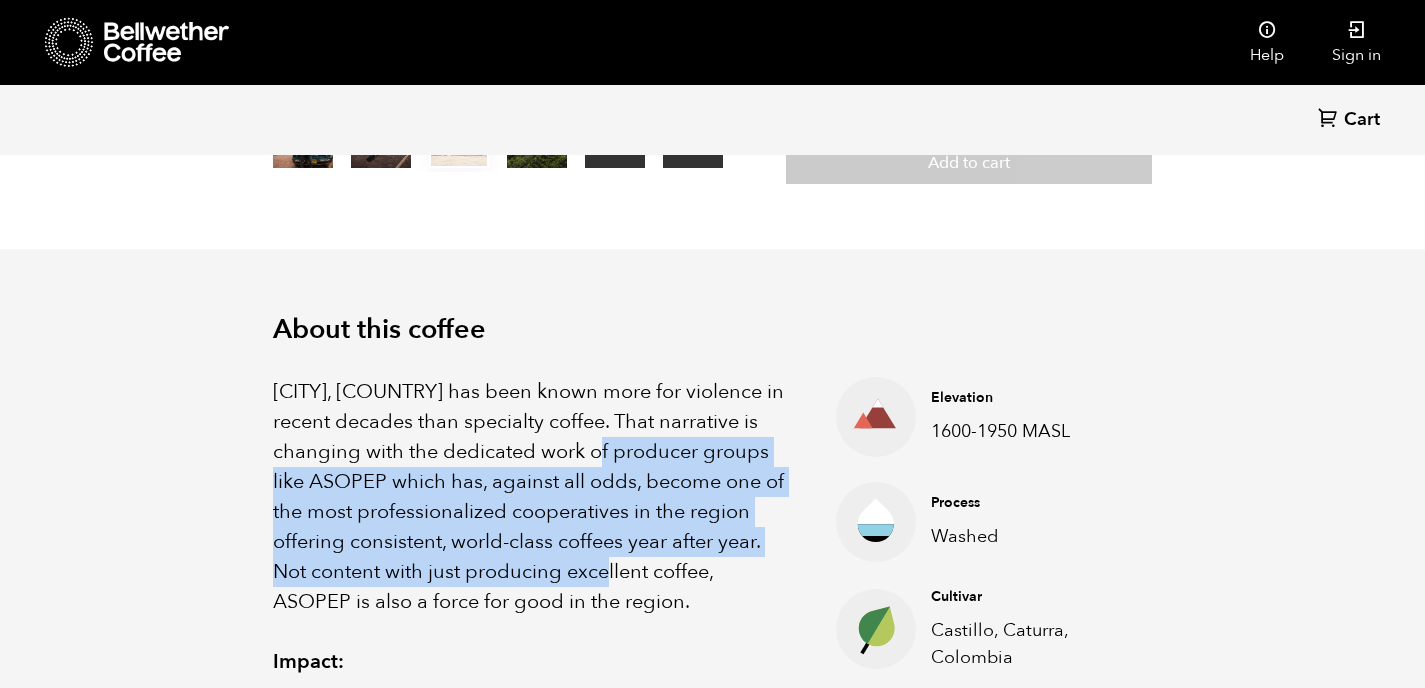 drag, startPoint x: 605, startPoint y: 482, endPoint x: 635, endPoint y: 591, distance: 113.053085 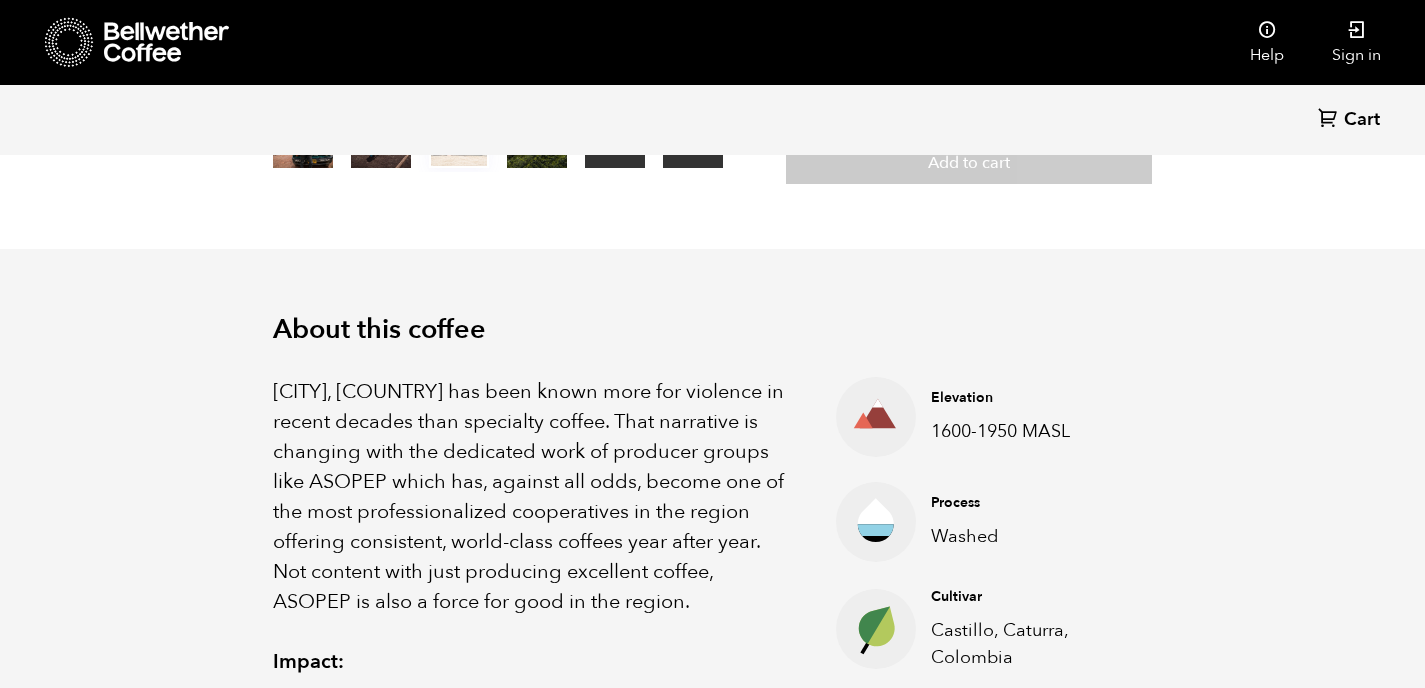 click on "[CITY], [COUNTRY] has been known more for violence in recent decades than specialty coffee. That narrative is changing with the dedicated work of producer groups like ASOPEP which has, against all odds, become one of the most professionalized cooperatives in the region offering consistent, world-class coffees year after year. Not content with just producing excellent coffee, ASOPEP is also a force for good in the region." at bounding box center [529, 497] 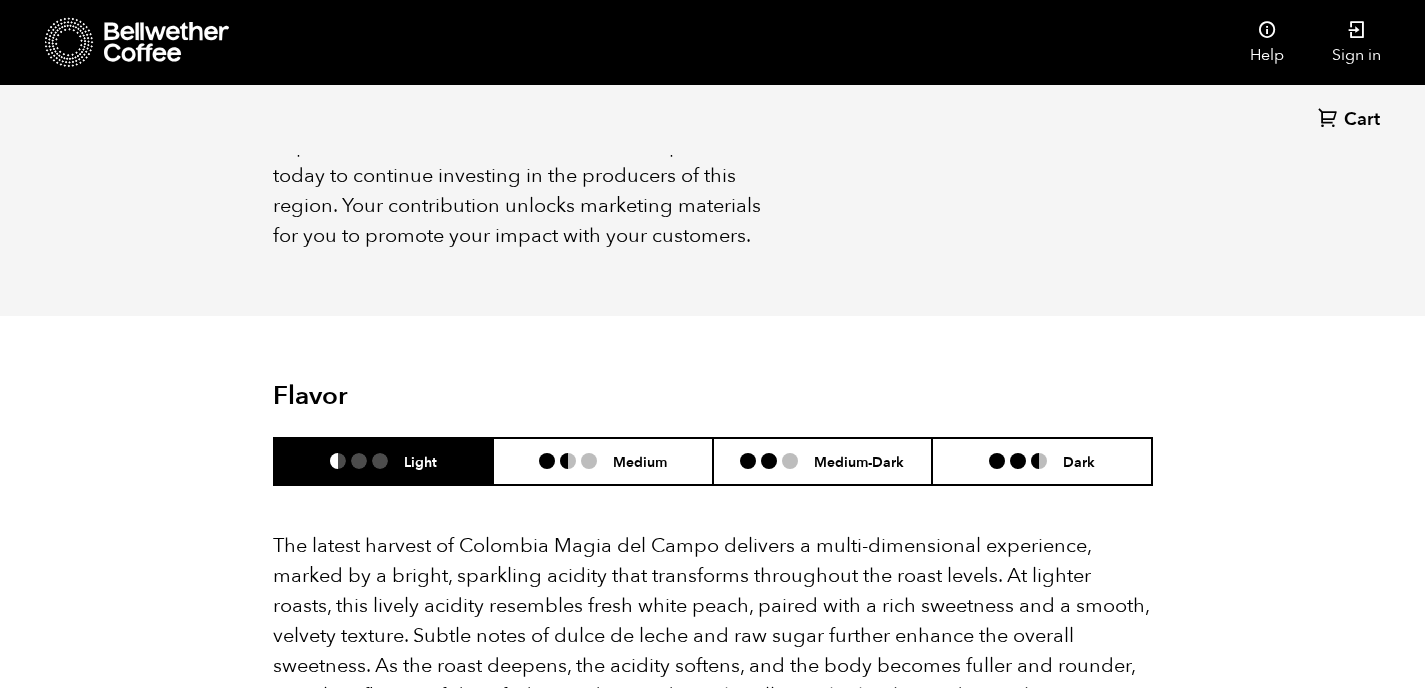 scroll, scrollTop: 1326, scrollLeft: 0, axis: vertical 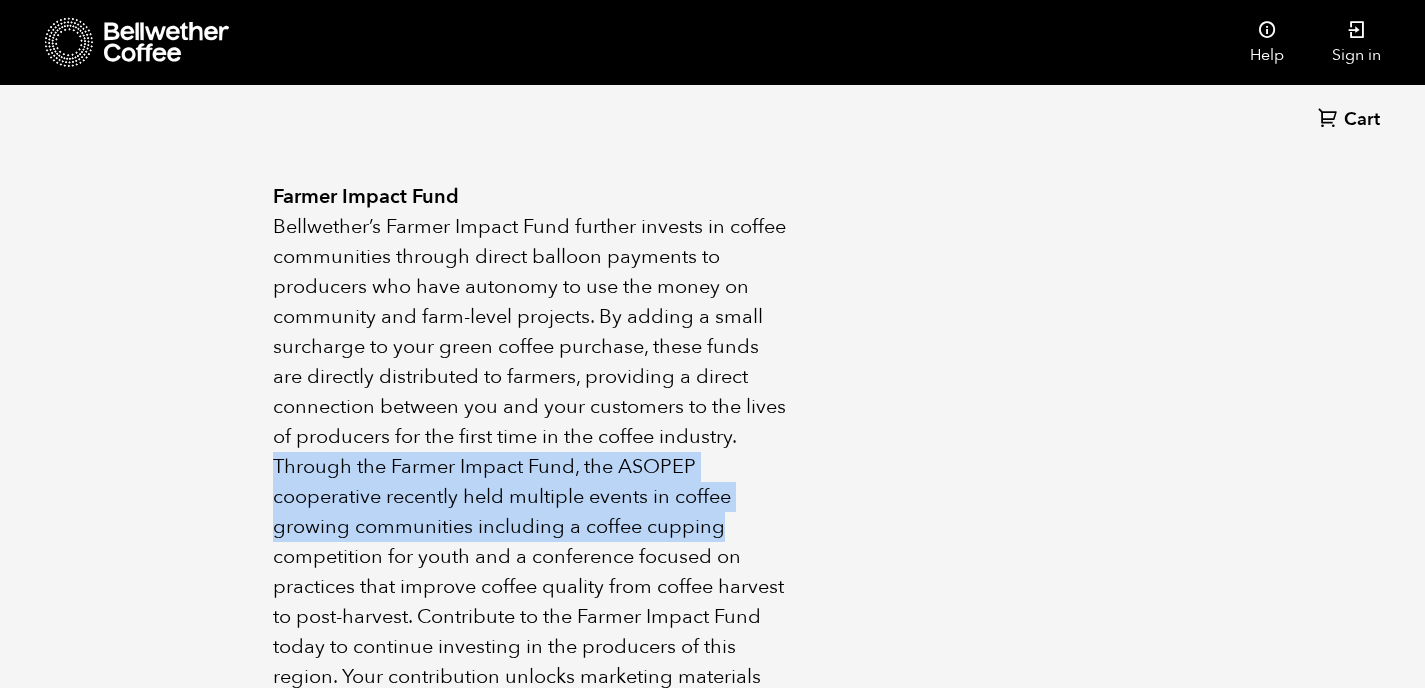 drag, startPoint x: 266, startPoint y: 459, endPoint x: 788, endPoint y: 547, distance: 529.36566 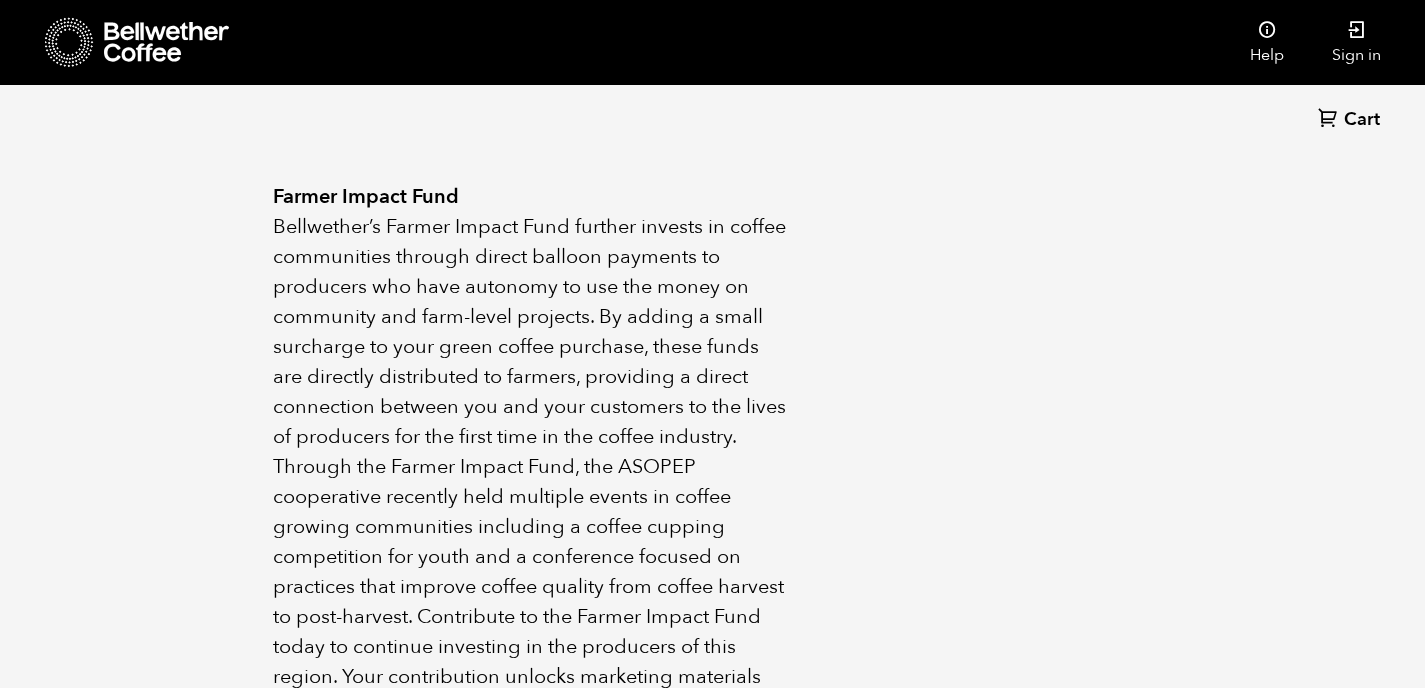 click on "Through the Farmer Impact Fund, the ASOPEP cooperative recently held multiple events in coffee growing communities including a coffee cupping competition for youth and a conference focused on practices that improve coffee quality from coffee harvest to post-harvest. Contribute to the Farmer Impact Fund today to continue investing in the producers of this region. Your contribution unlocks marketing materials for you to promote your impact with your customers." at bounding box center (529, 587) 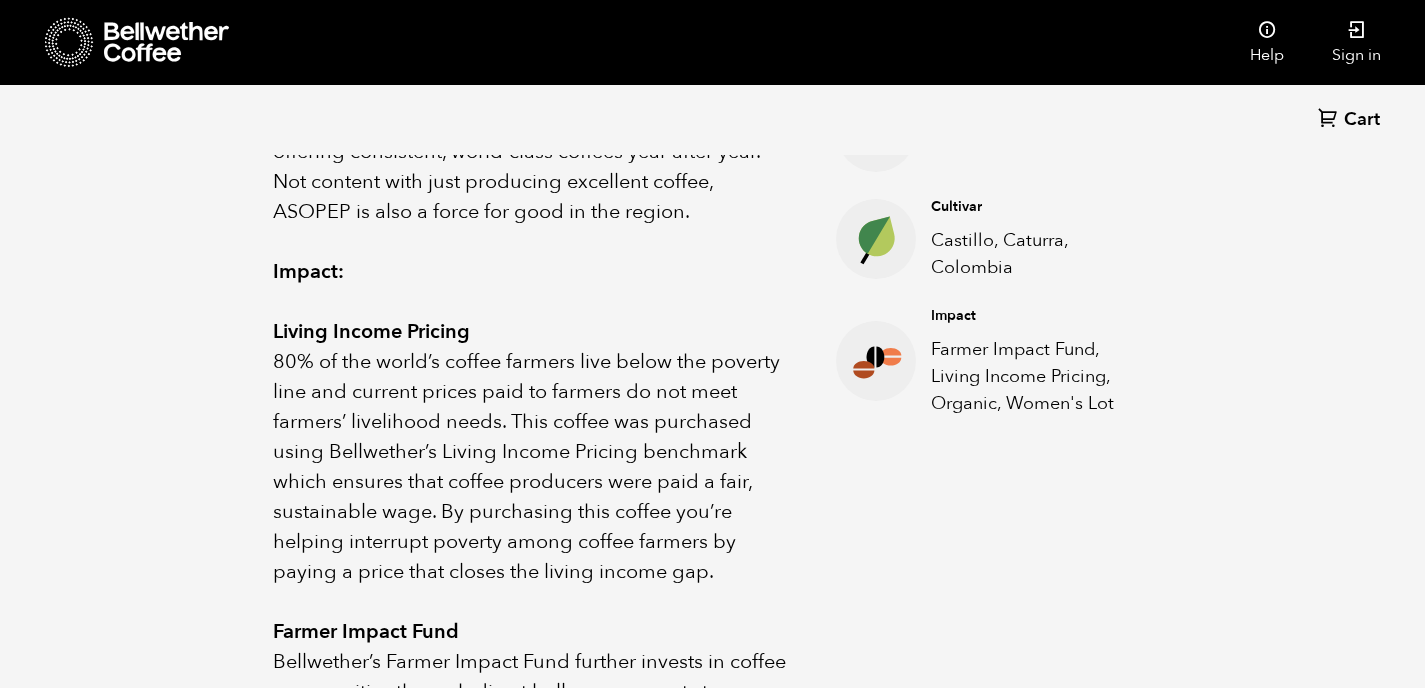 scroll, scrollTop: 937, scrollLeft: 0, axis: vertical 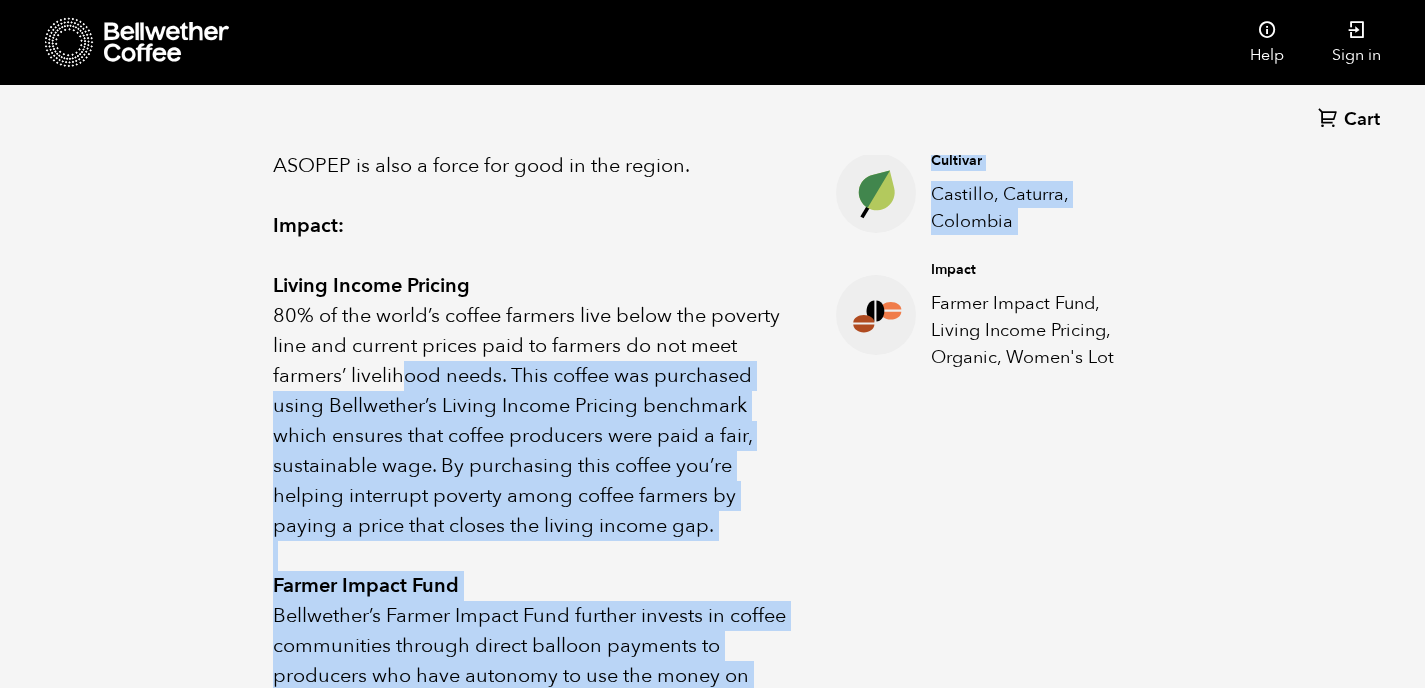 drag, startPoint x: 789, startPoint y: 517, endPoint x: 371, endPoint y: 380, distance: 439.8784 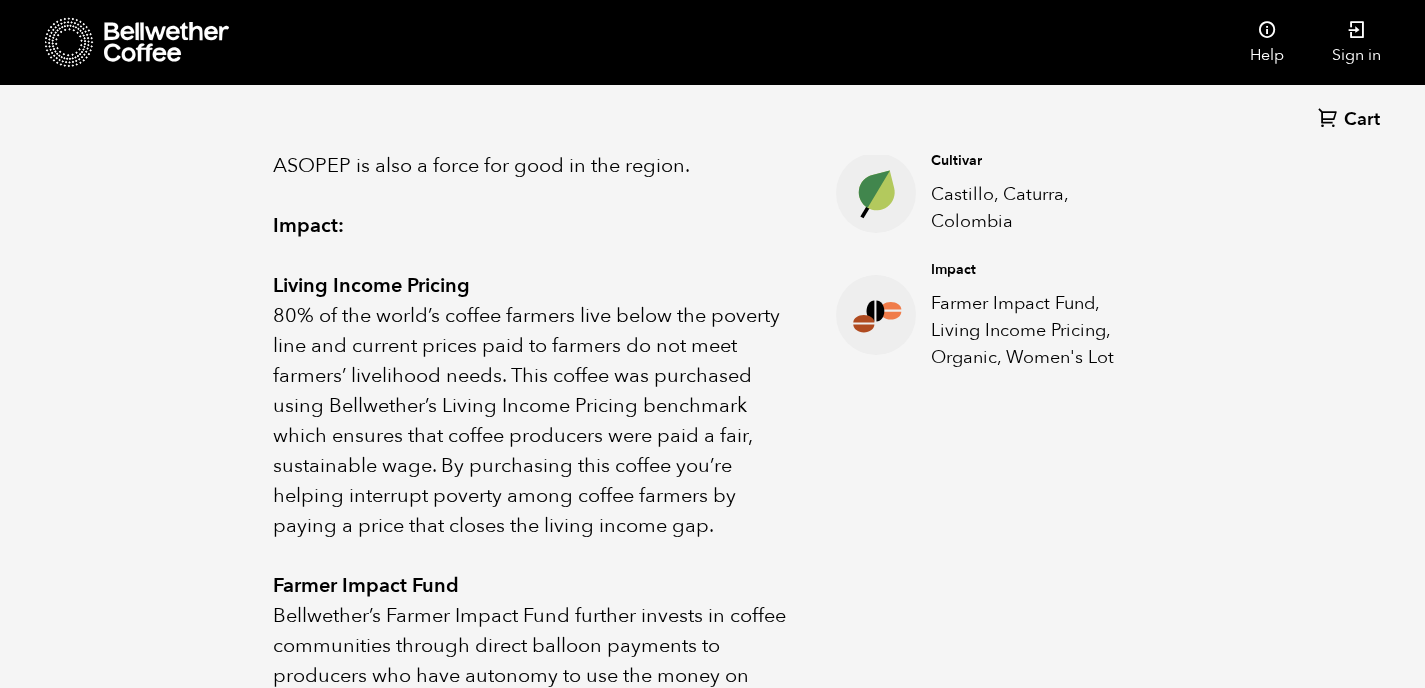 click on "80% of the world’s coffee farmers live below the poverty line and current prices paid to farmers do not meet farmers’ livelihood needs. This coffee was purchased using Bellwether’s Living Income Pricing benchmark which ensures that coffee producers were paid a fair, sustainable wage. By purchasing this coffee you’re helping interrupt poverty among coffee farmers by paying a price that closes the living income gap." at bounding box center (529, 421) 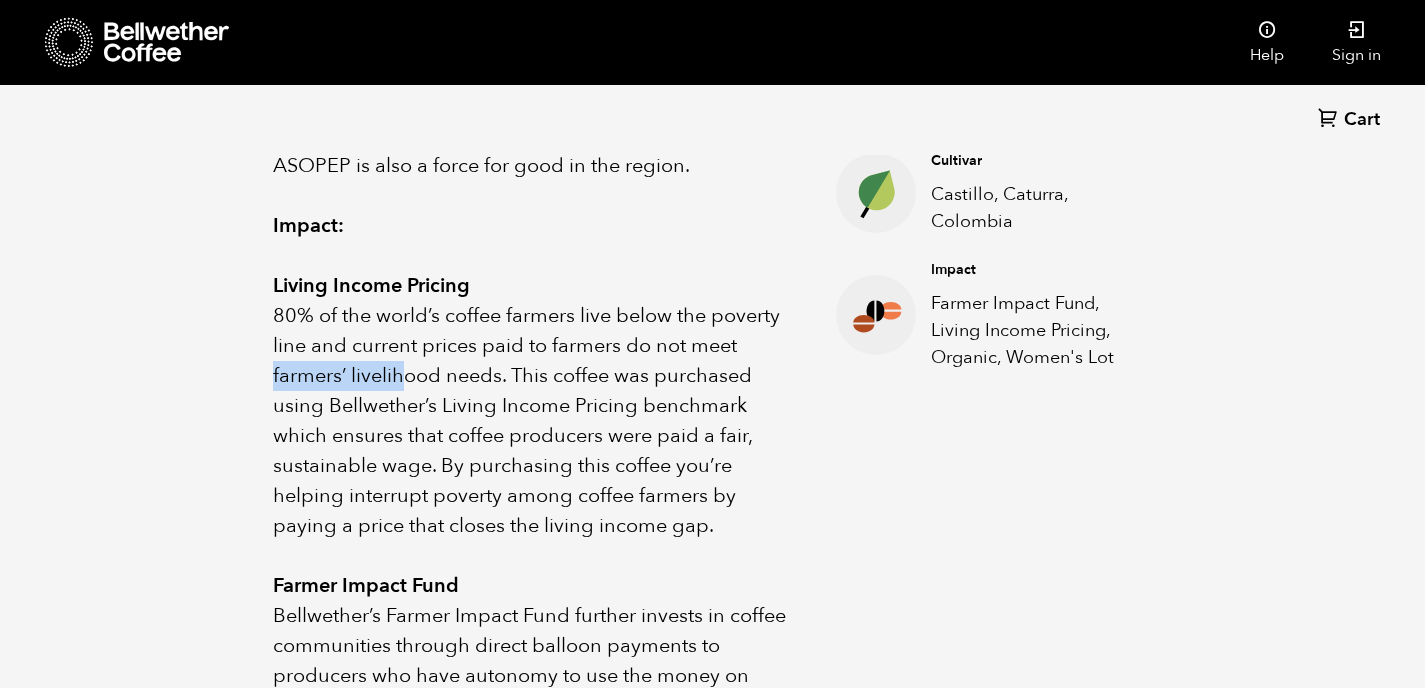 drag, startPoint x: 267, startPoint y: 365, endPoint x: 408, endPoint y: 385, distance: 142.41138 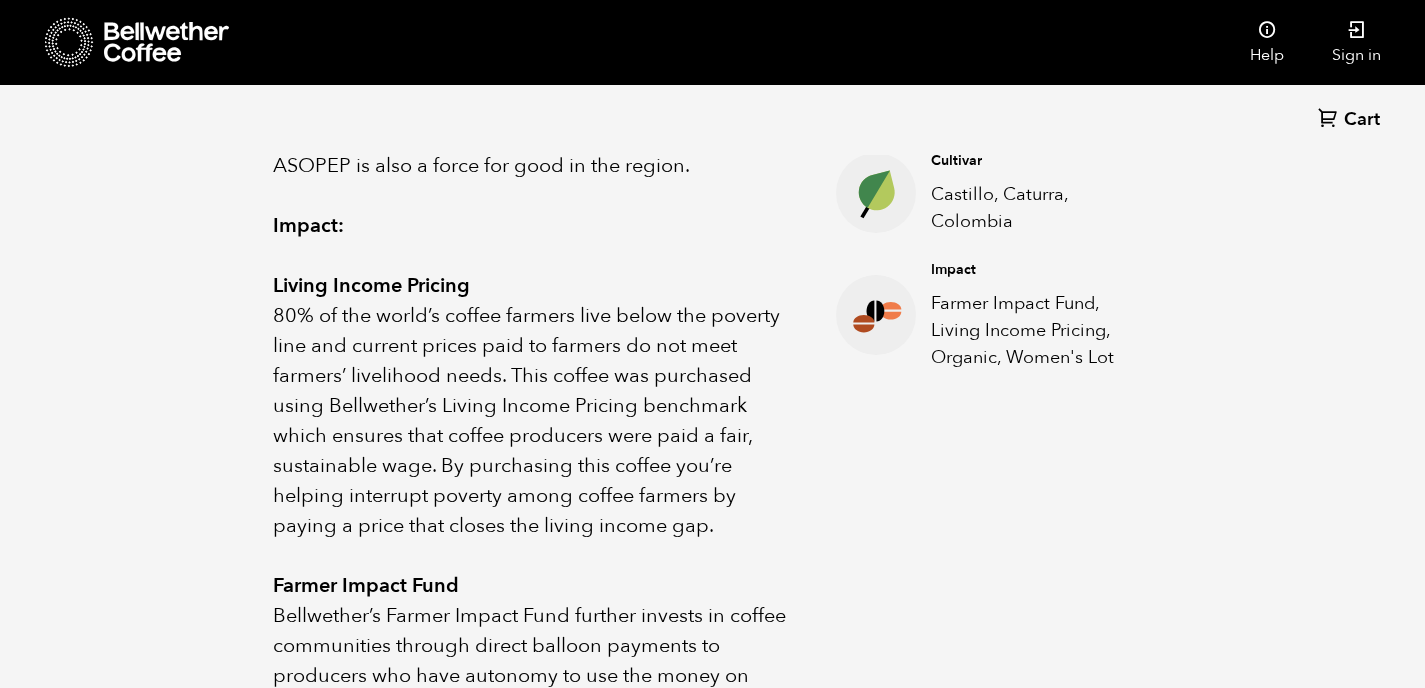 click on "80% of the world’s coffee farmers live below the poverty line and current prices paid to farmers do not meet farmers’ livelihood needs. This coffee was purchased using Bellwether’s Living Income Pricing benchmark which ensures that coffee producers were paid a fair, sustainable wage. By purchasing this coffee you’re helping interrupt poverty among coffee farmers by paying a price that closes the living income gap." at bounding box center (529, 421) 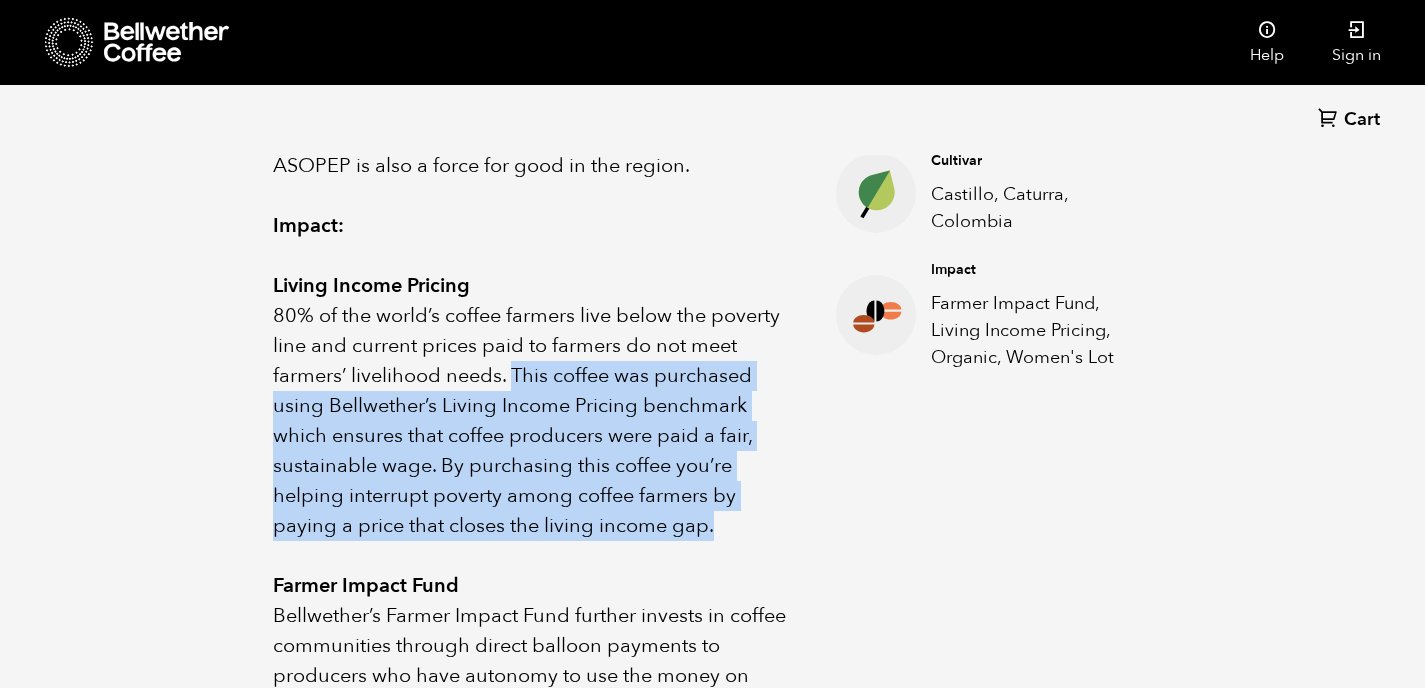 drag, startPoint x: 754, startPoint y: 530, endPoint x: 517, endPoint y: 384, distance: 278.36127 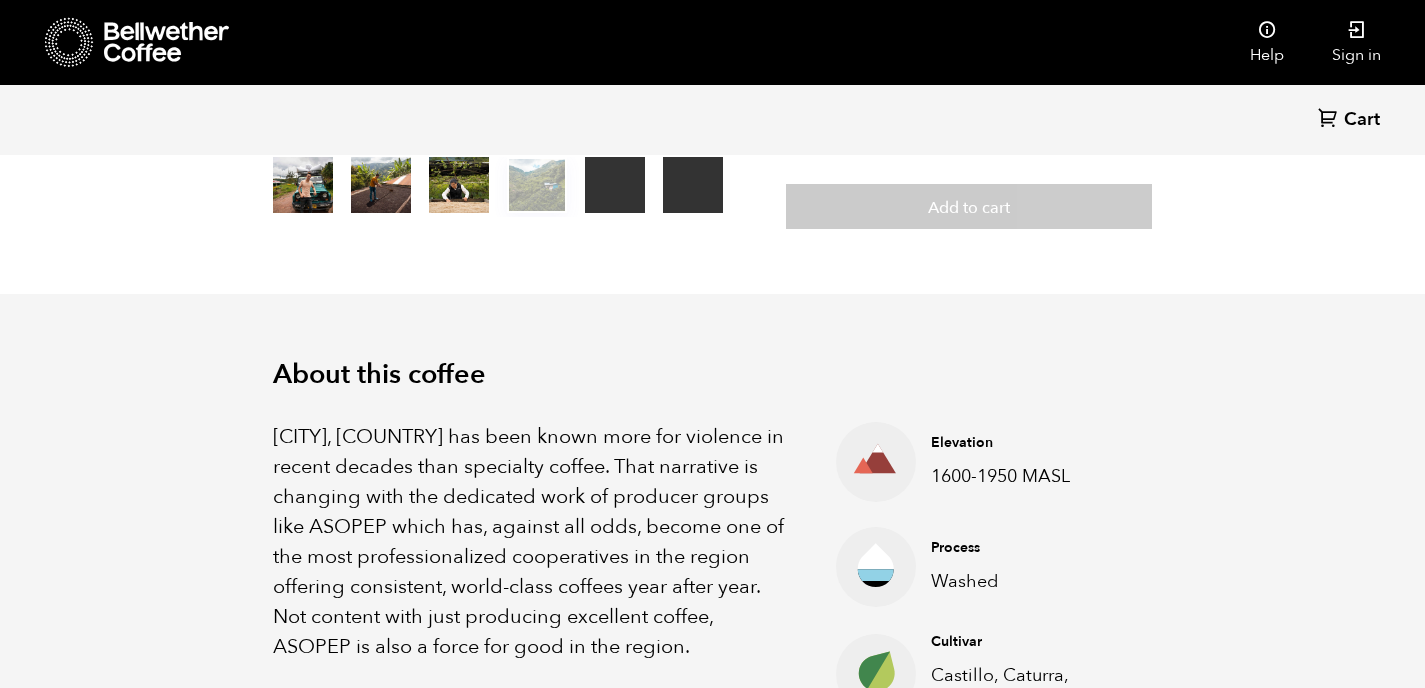 scroll, scrollTop: 0, scrollLeft: 0, axis: both 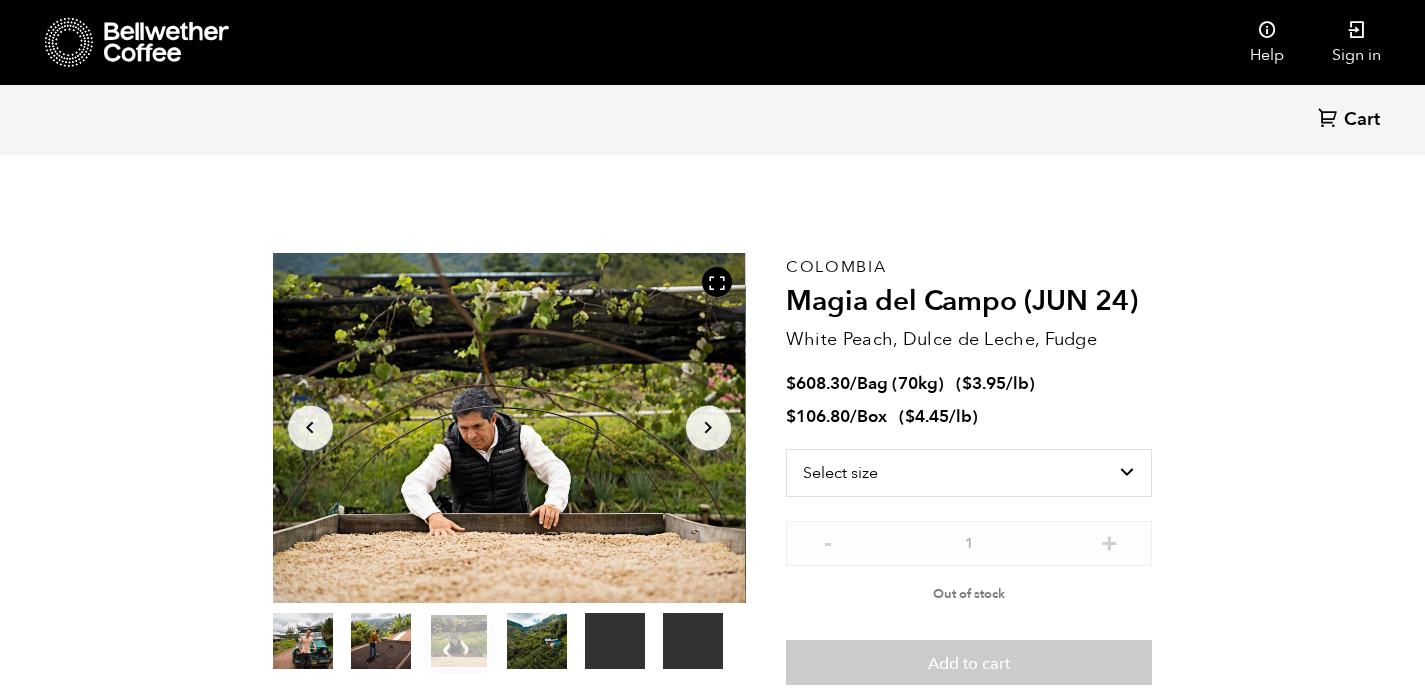 click at bounding box center (166, 42) 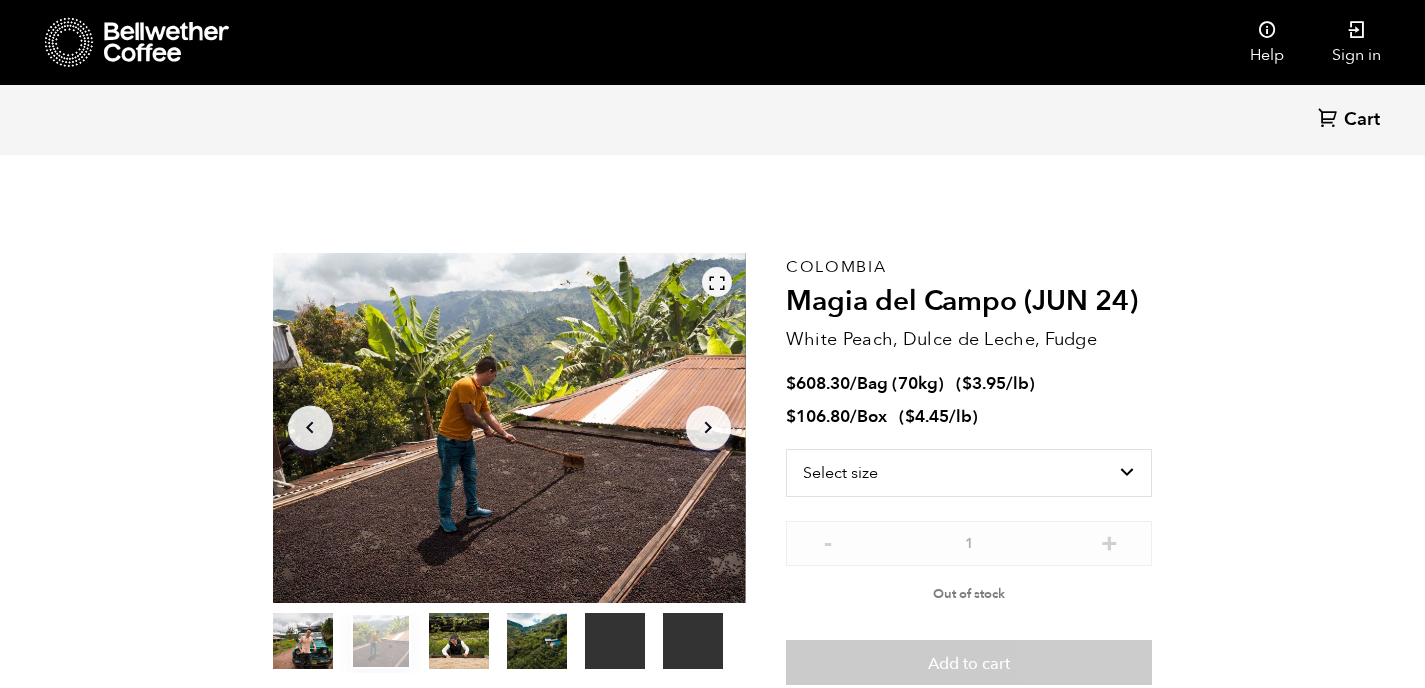 click at bounding box center (717, 283) 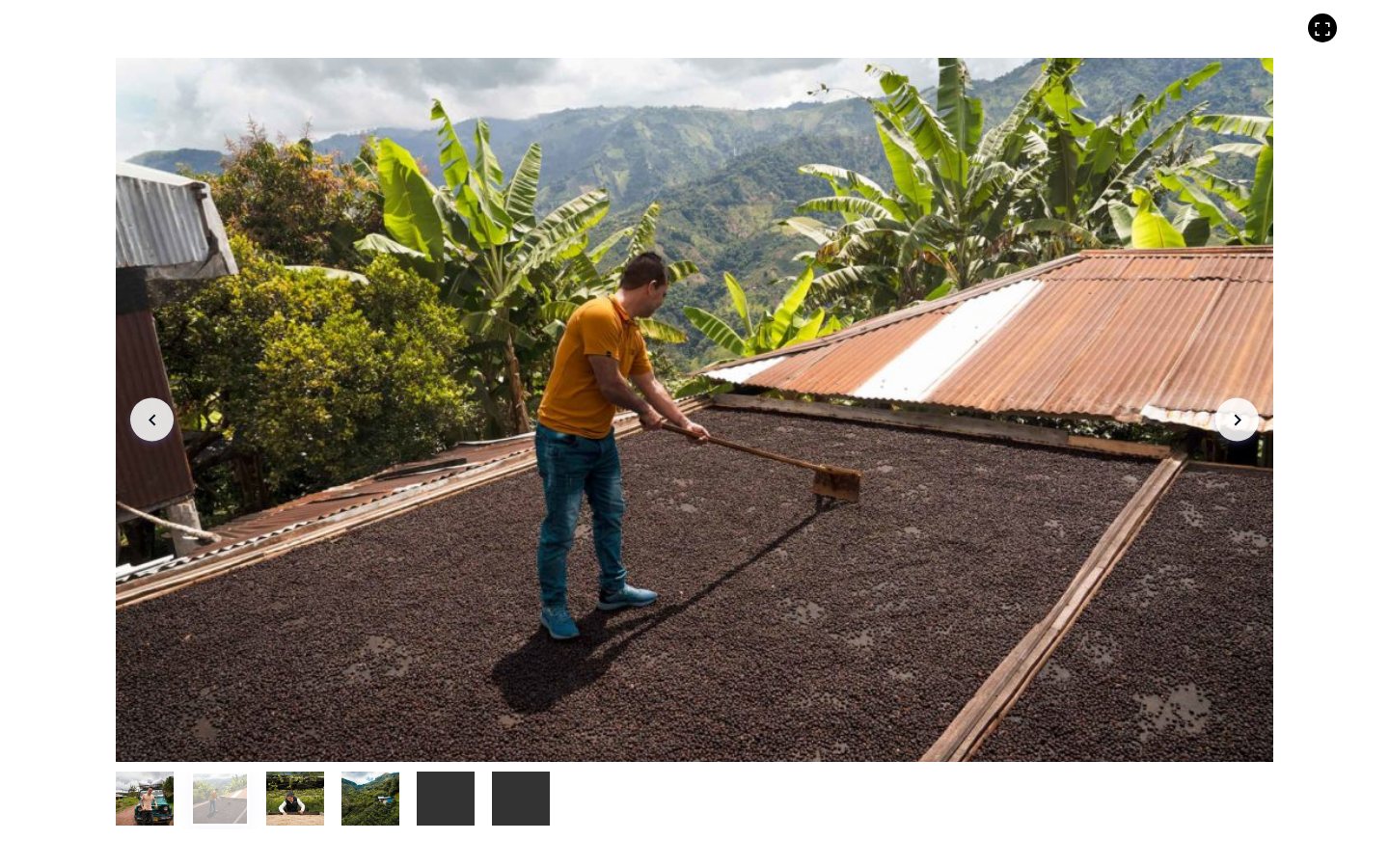 click on "item 0" at bounding box center [145, 802] 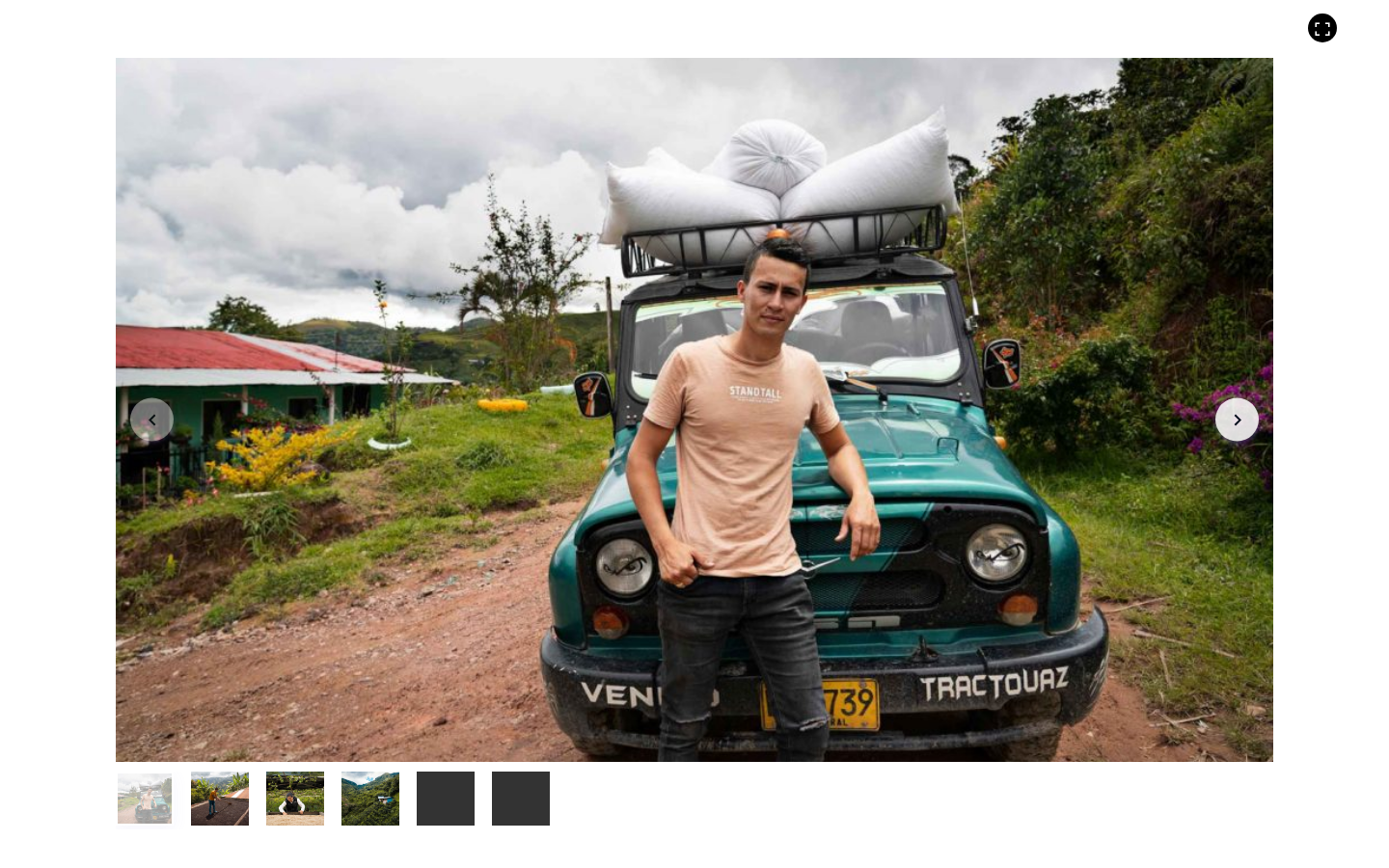 type 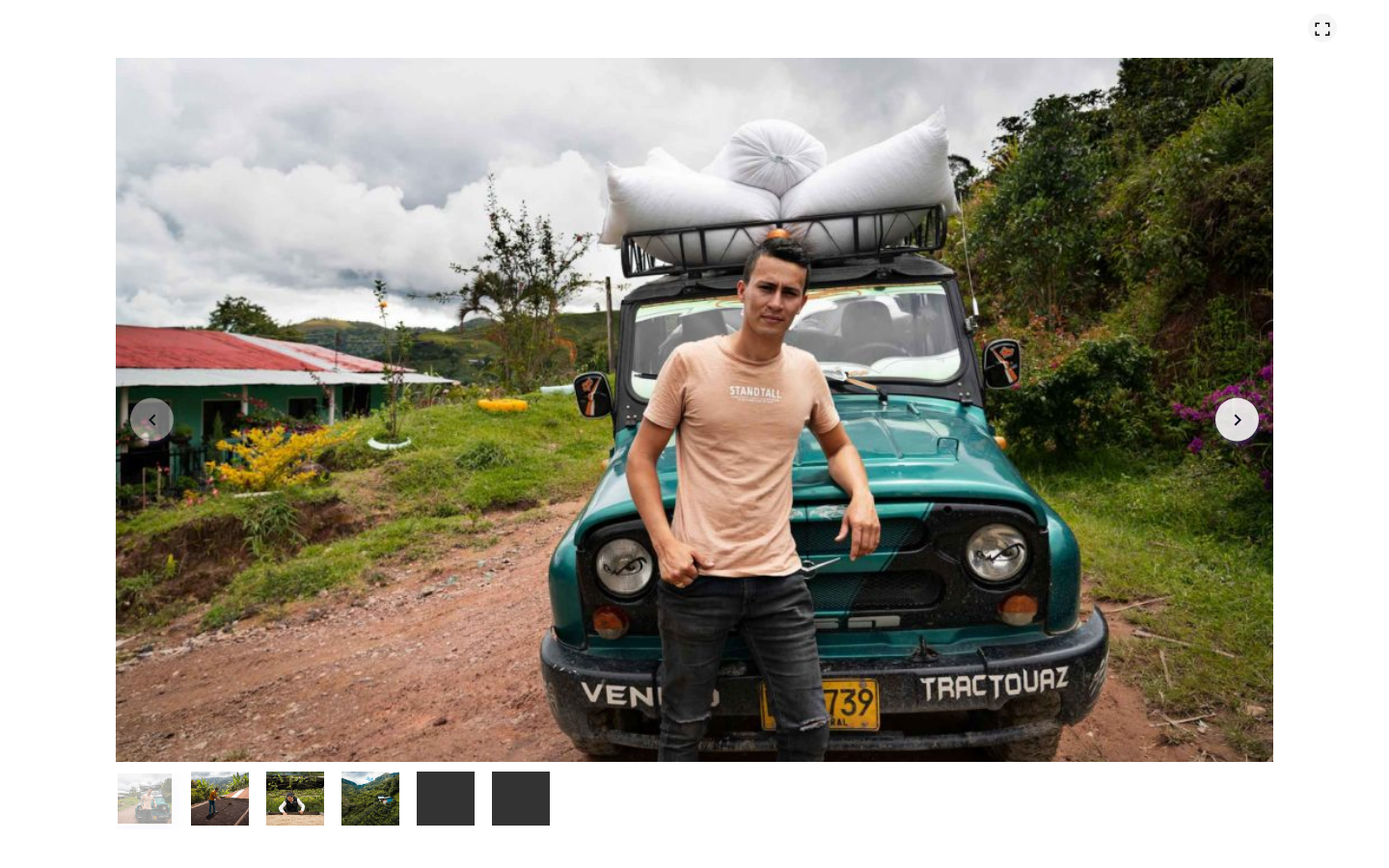click at bounding box center (1322, 29) 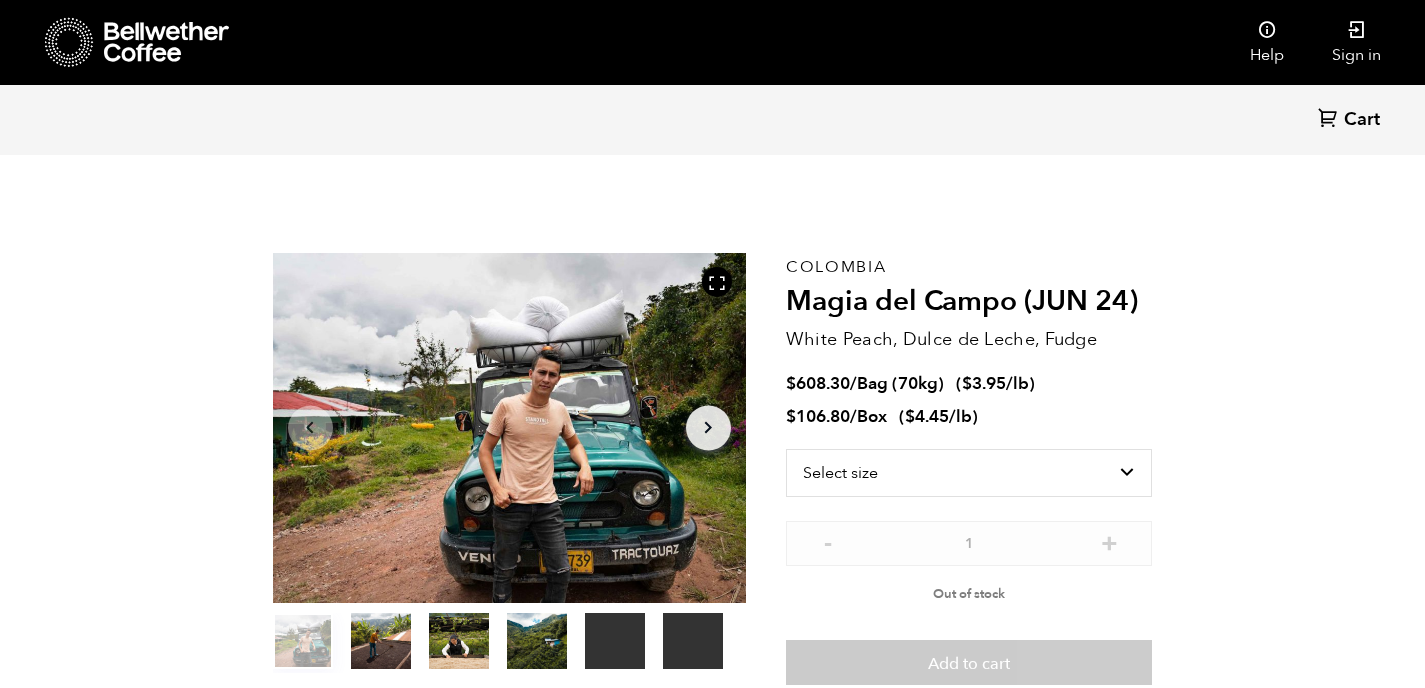 click at bounding box center [137, 42] 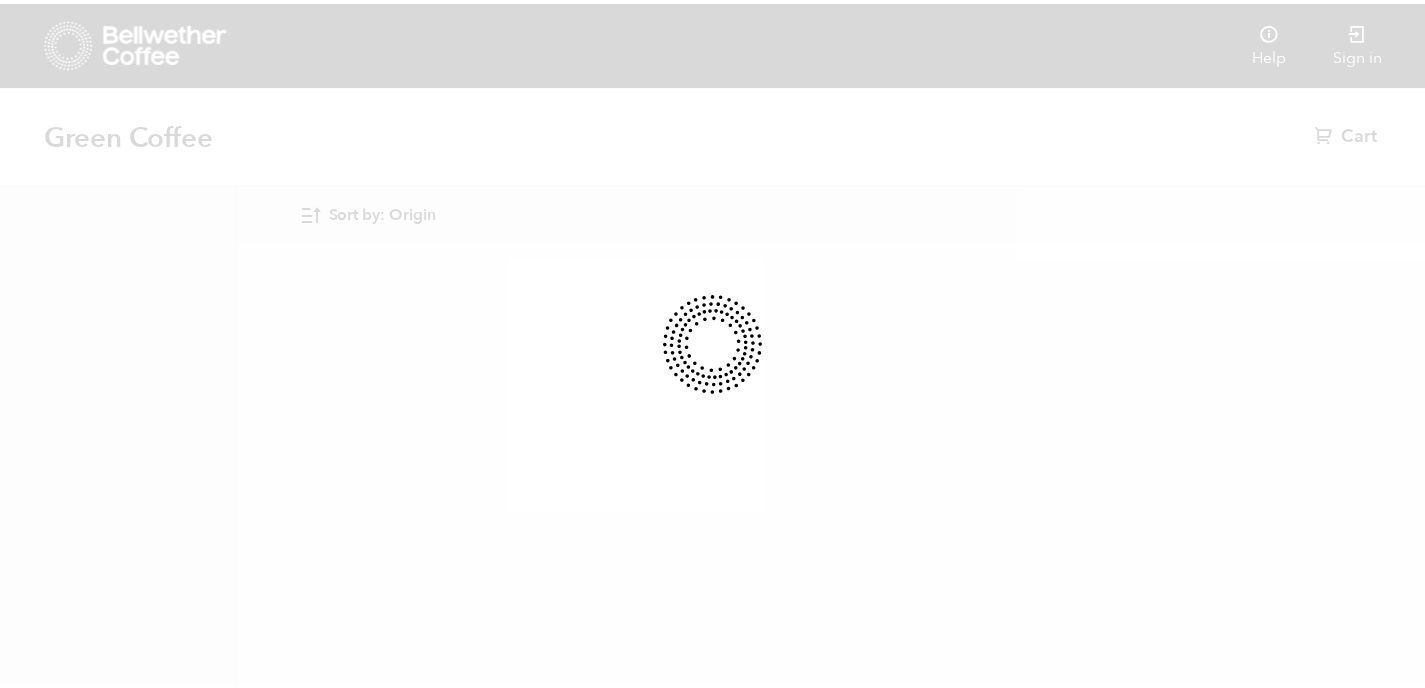 scroll, scrollTop: 0, scrollLeft: 0, axis: both 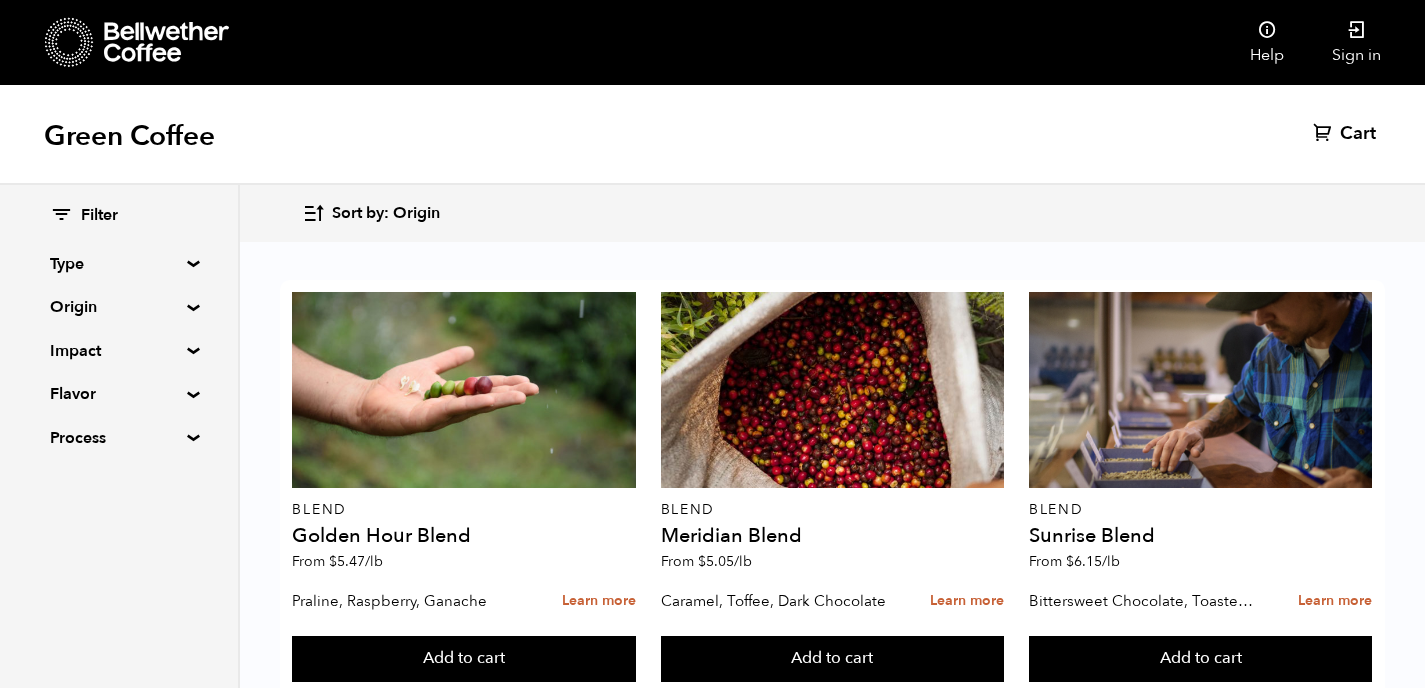 click on "La Labor (JUL 23)" at bounding box center [463, 536] 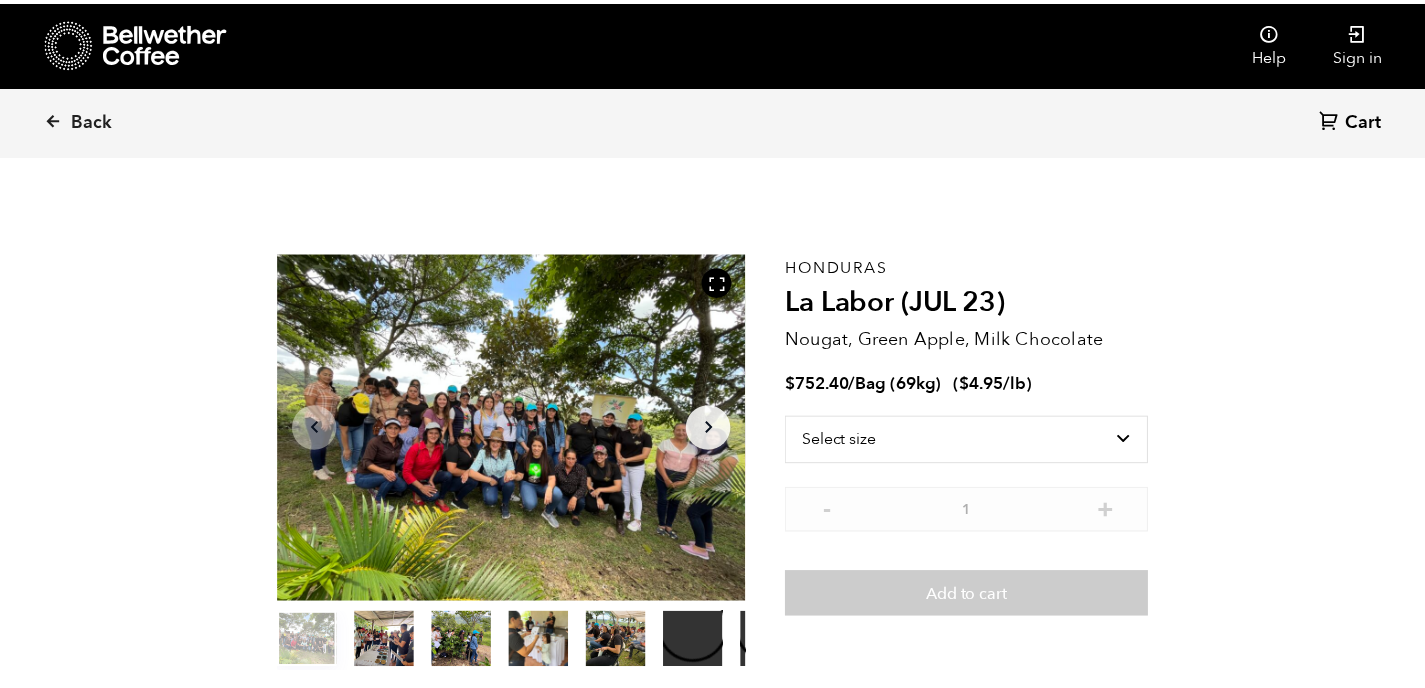 scroll, scrollTop: 0, scrollLeft: 0, axis: both 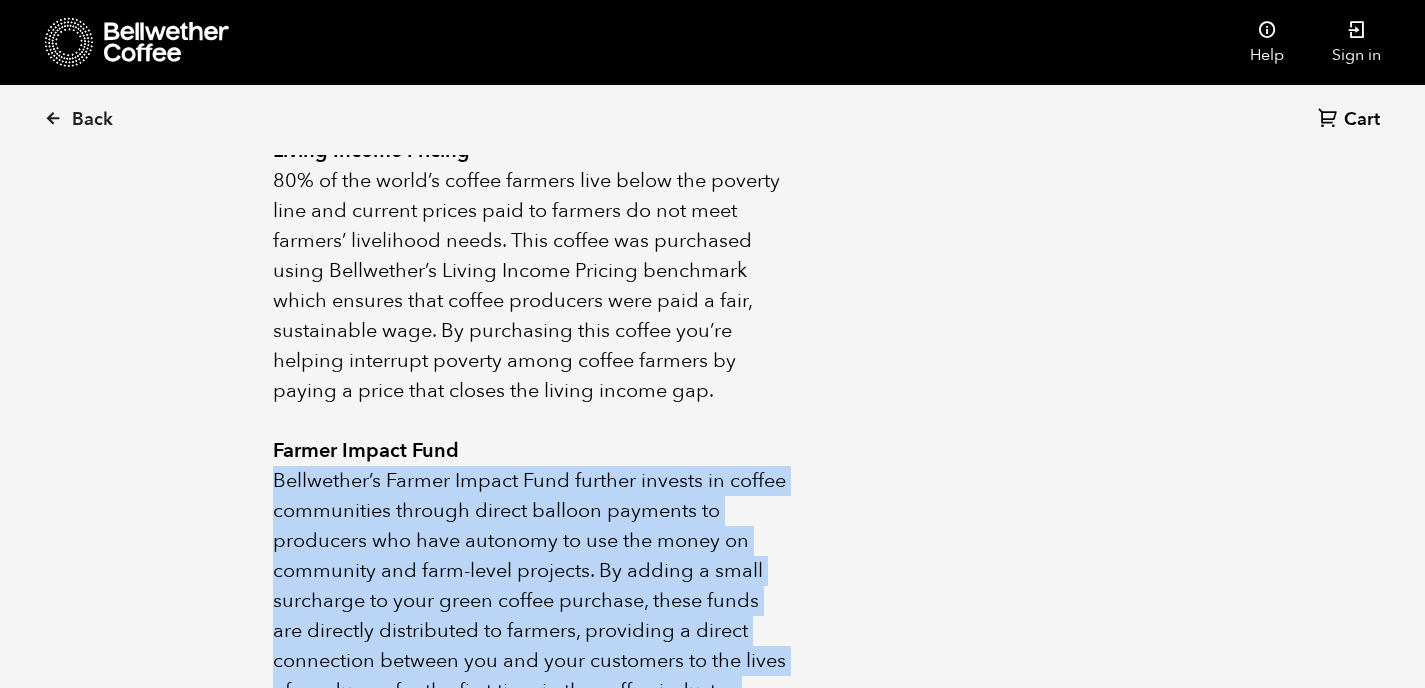 drag, startPoint x: 756, startPoint y: 406, endPoint x: 803, endPoint y: 510, distance: 114.12712 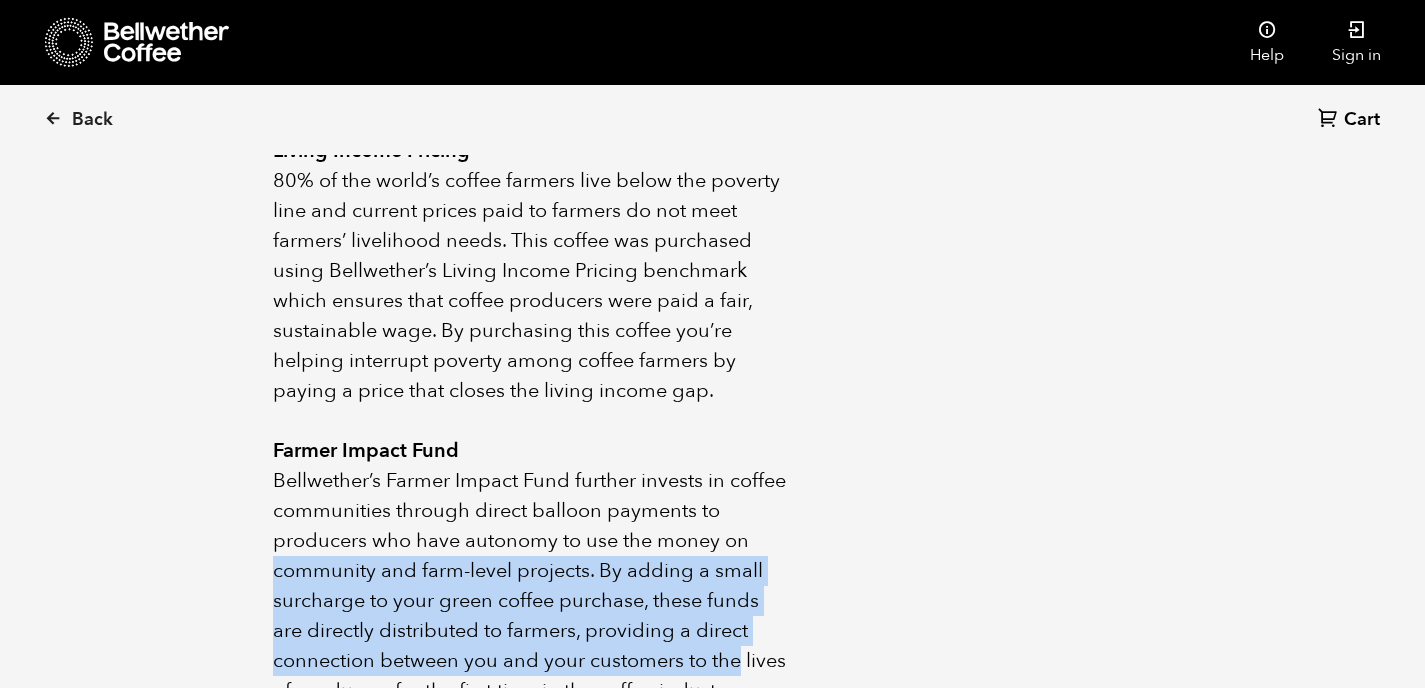 drag, startPoint x: 753, startPoint y: 627, endPoint x: 177, endPoint y: 549, distance: 581.25726 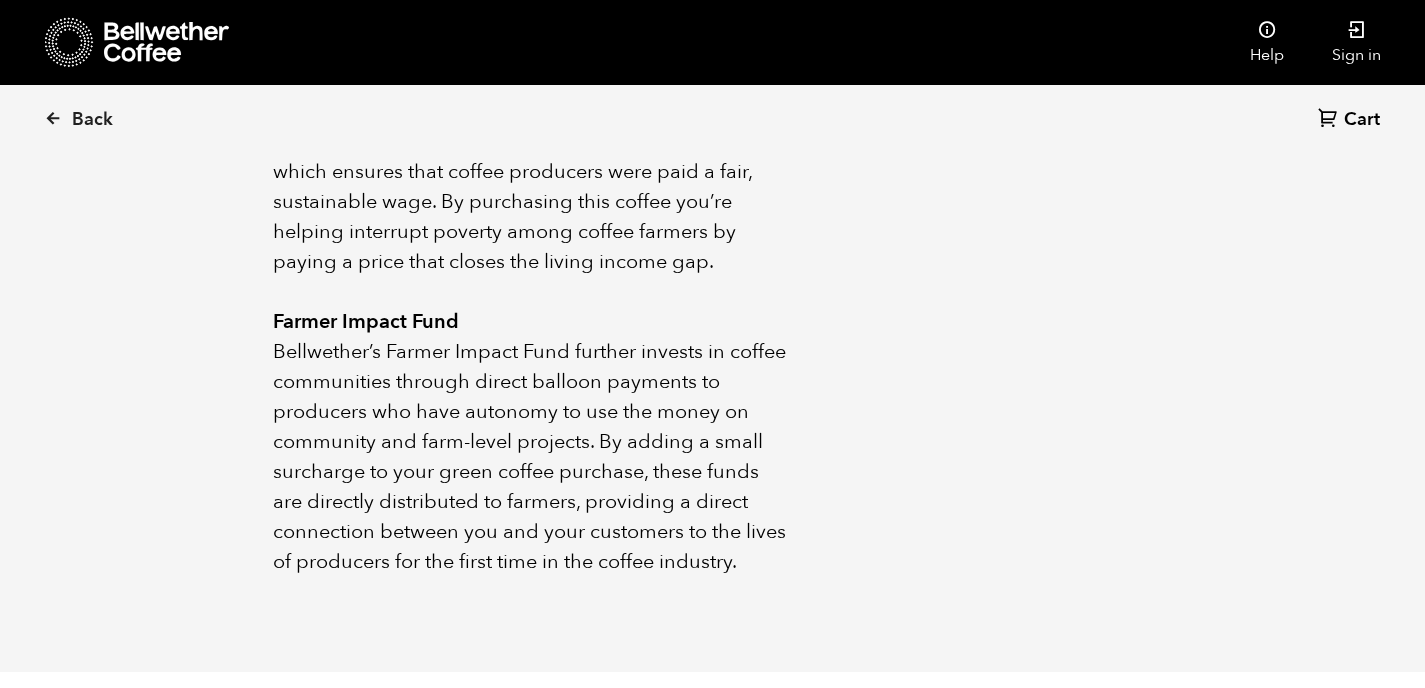 scroll, scrollTop: 1549, scrollLeft: 0, axis: vertical 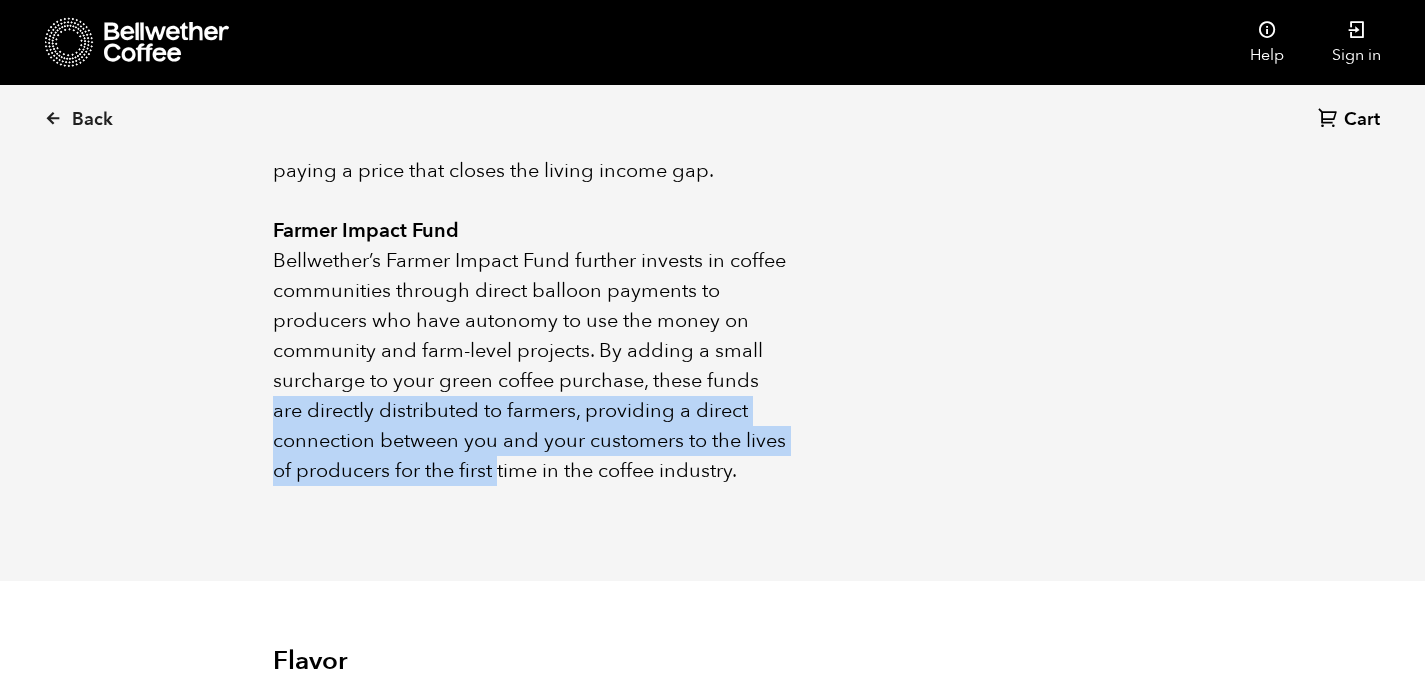 drag, startPoint x: 543, startPoint y: 446, endPoint x: 233, endPoint y: 350, distance: 324.52426 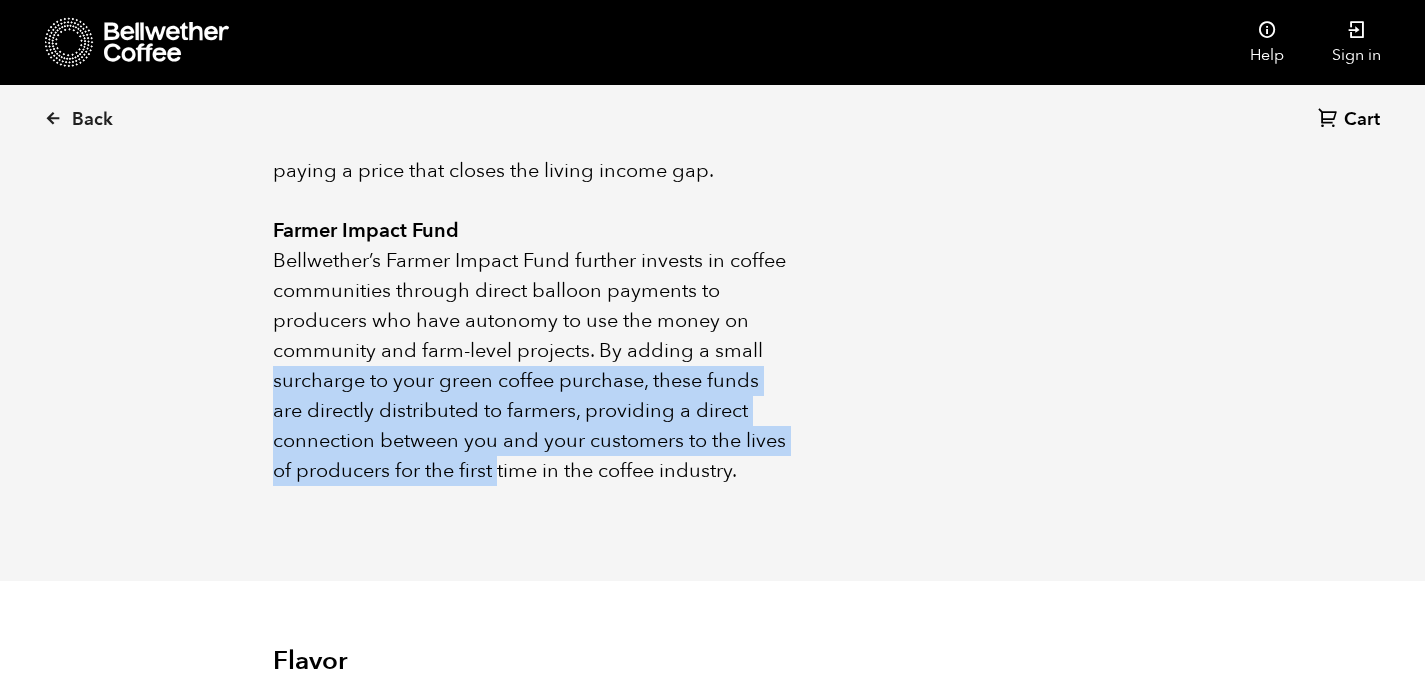 click on "About this coffee
The Asociación de Mujeres Productoras de Café La Labor (AMPROCAL) was founded in 2007 by 10 women and is the only association in the region with 100% female producers. AMPROCOL now has over 300 producers and seeks to highlight the efforts of female coffee growers and support them as they produce high-quality, organic specialty coffees. Producers are constantly learning new techniques and processes and share their knowledge with each other. AMPROCOL has a department that provides technical assistance and agronomic advice to farmers, helping to improve productivity and sustainability, which also increases farmer income. On the farms, coffee is selectively handpicked and pulped the same day. Coffee is then fermented for 12 to 18 hours and washed in clean water. Parchment is laid to sun dry for 4 to 7 days. Impact: Living Income Pricing  Farmer Impact Fund           Elevation   1200-1650 MASL           Process   Washed           Cultivar" at bounding box center (713, -115) 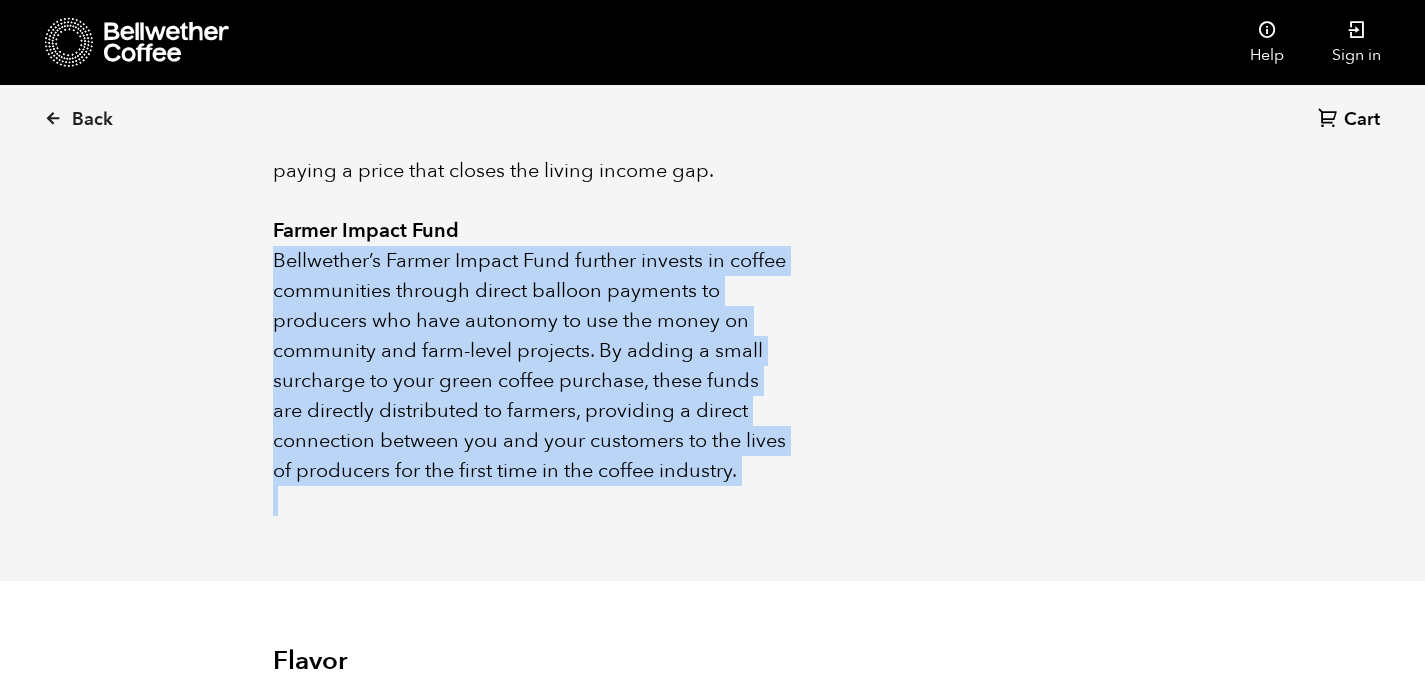 drag, startPoint x: 234, startPoint y: 226, endPoint x: 567, endPoint y: 493, distance: 426.82315 